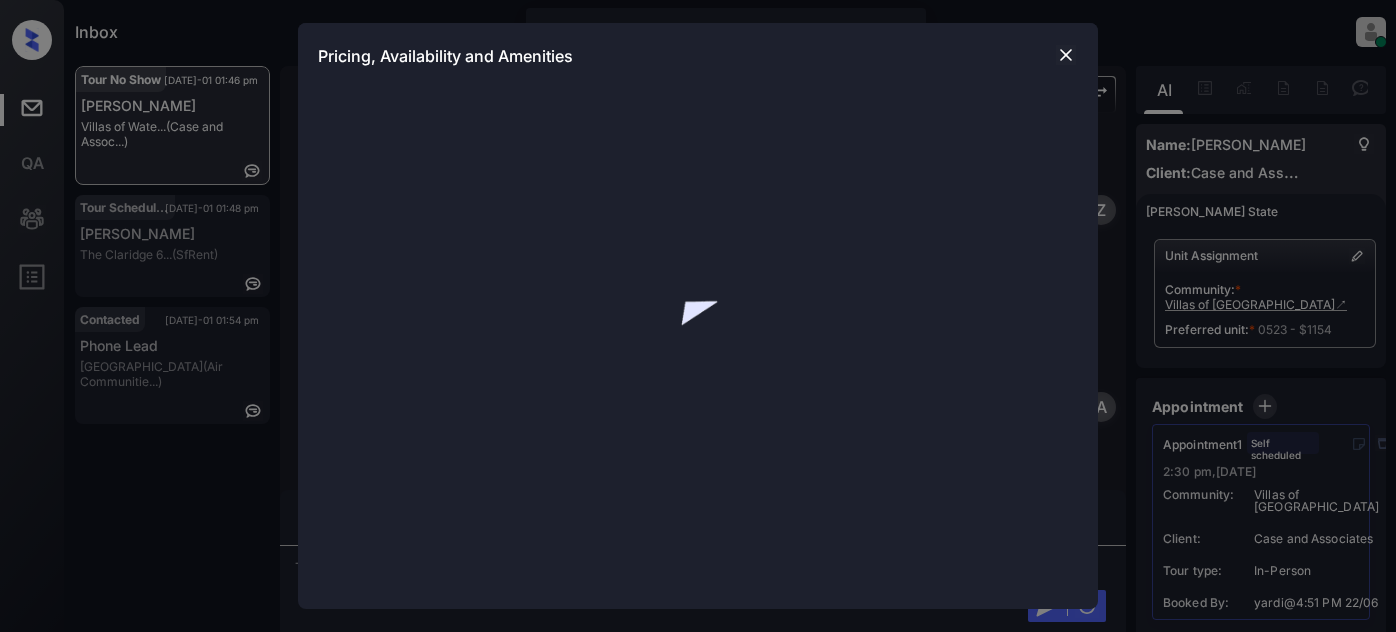 scroll, scrollTop: 0, scrollLeft: 0, axis: both 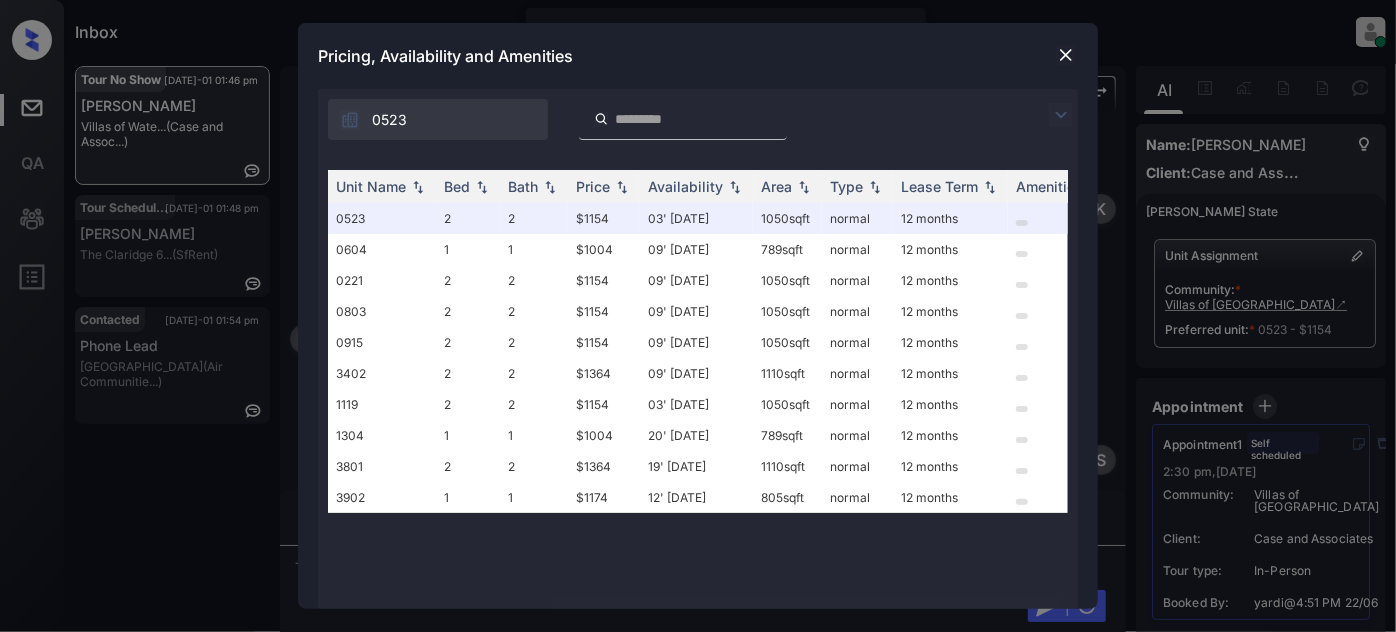 click at bounding box center (1061, 115) 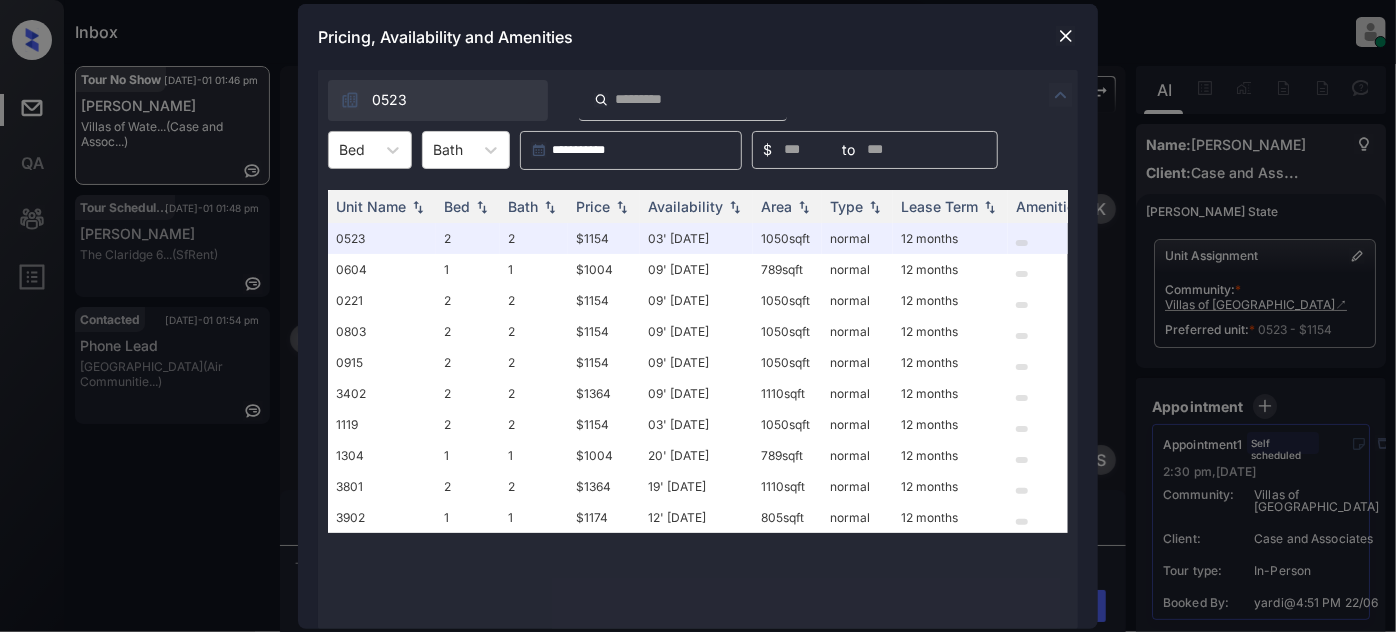 click on "Bed" at bounding box center [352, 149] 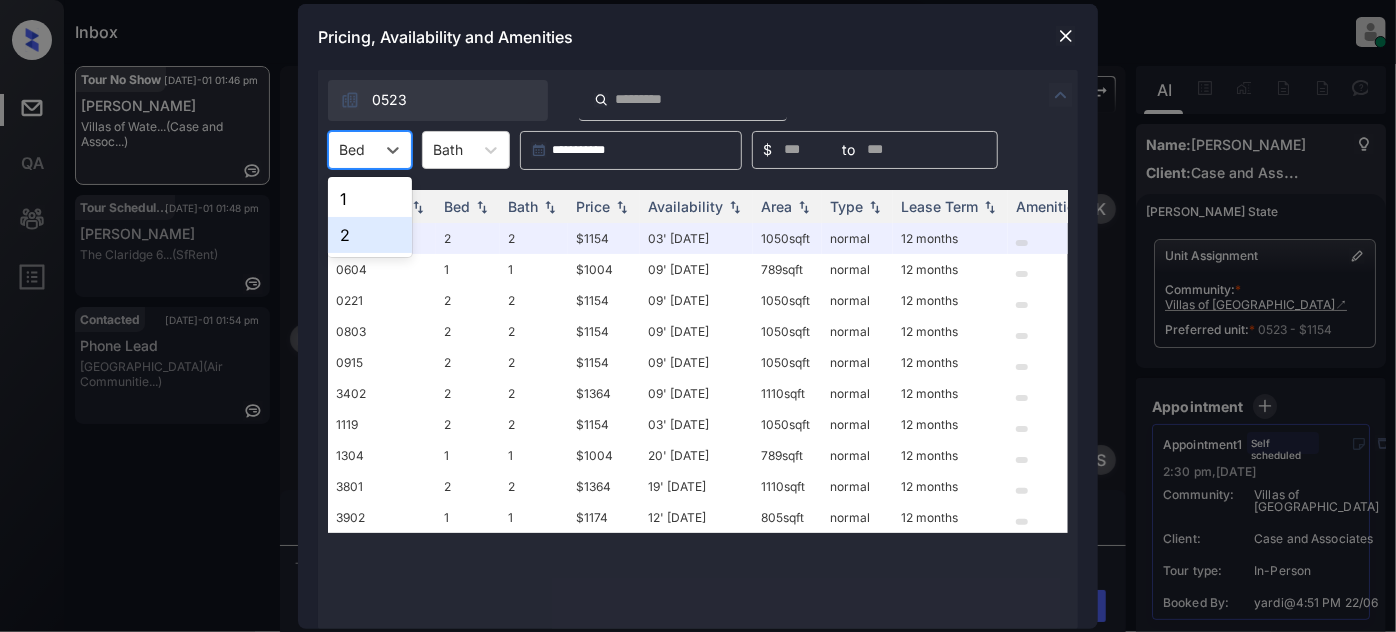 click on "2" at bounding box center (370, 235) 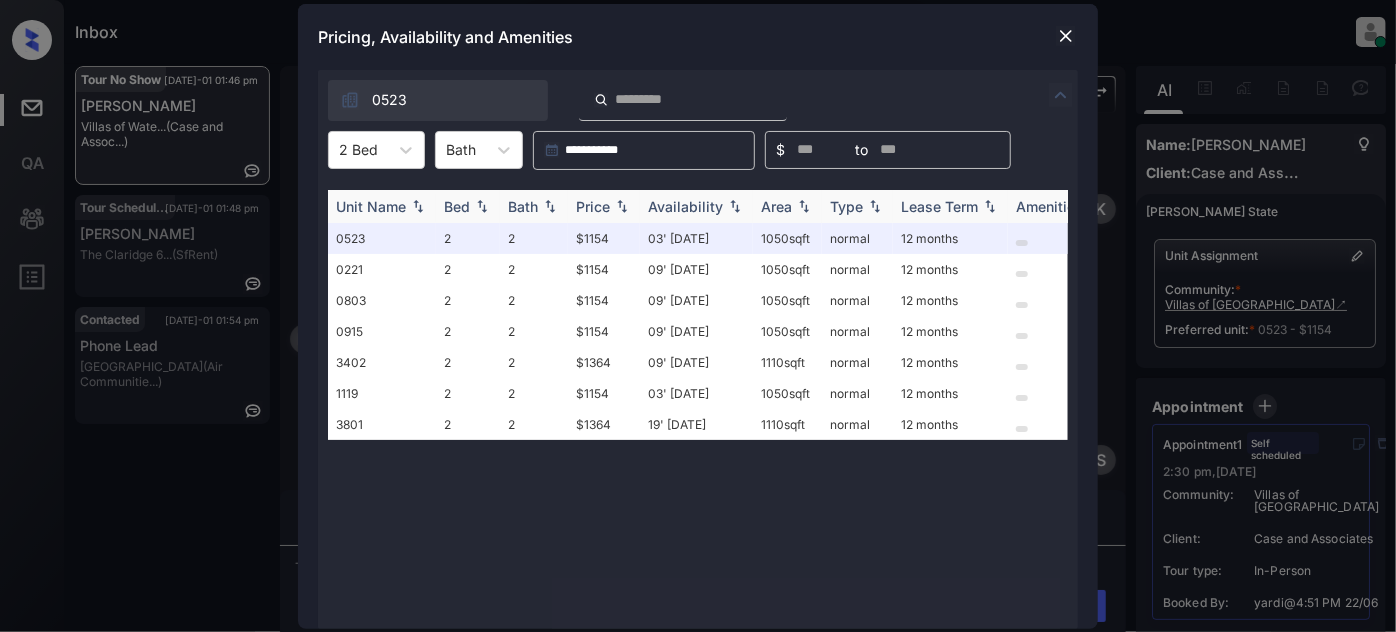 click on "Price" at bounding box center (604, 206) 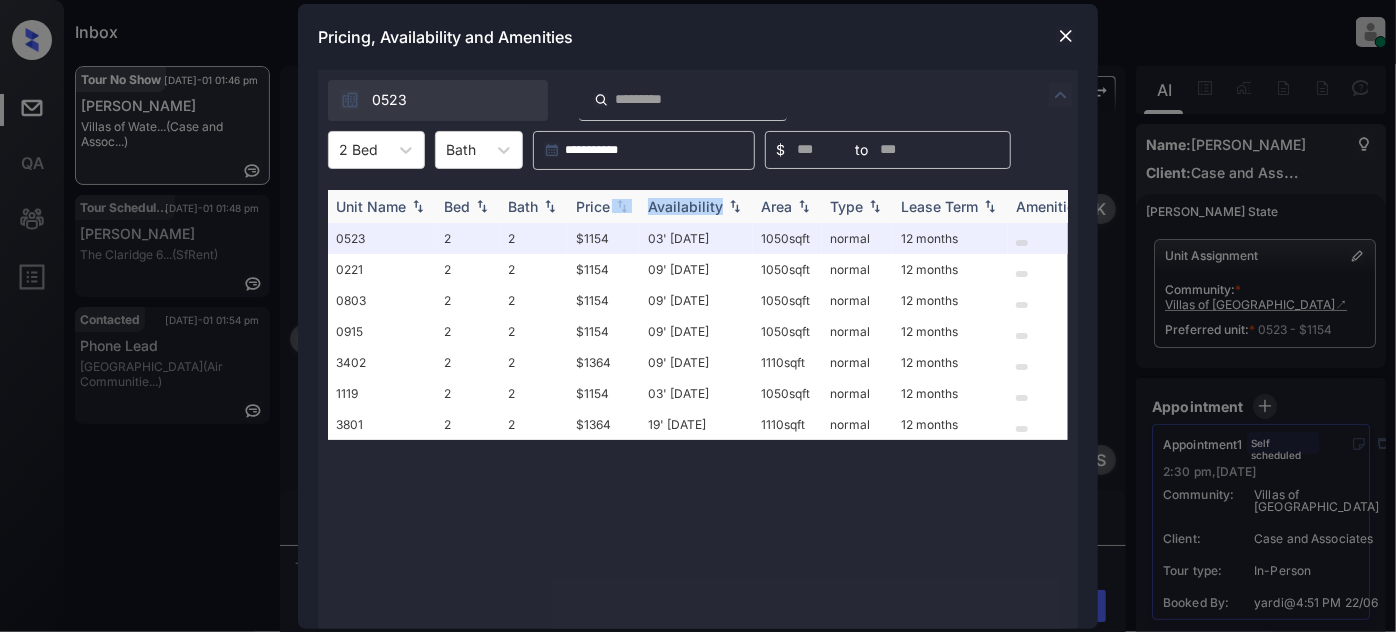 click on "Price" at bounding box center (604, 206) 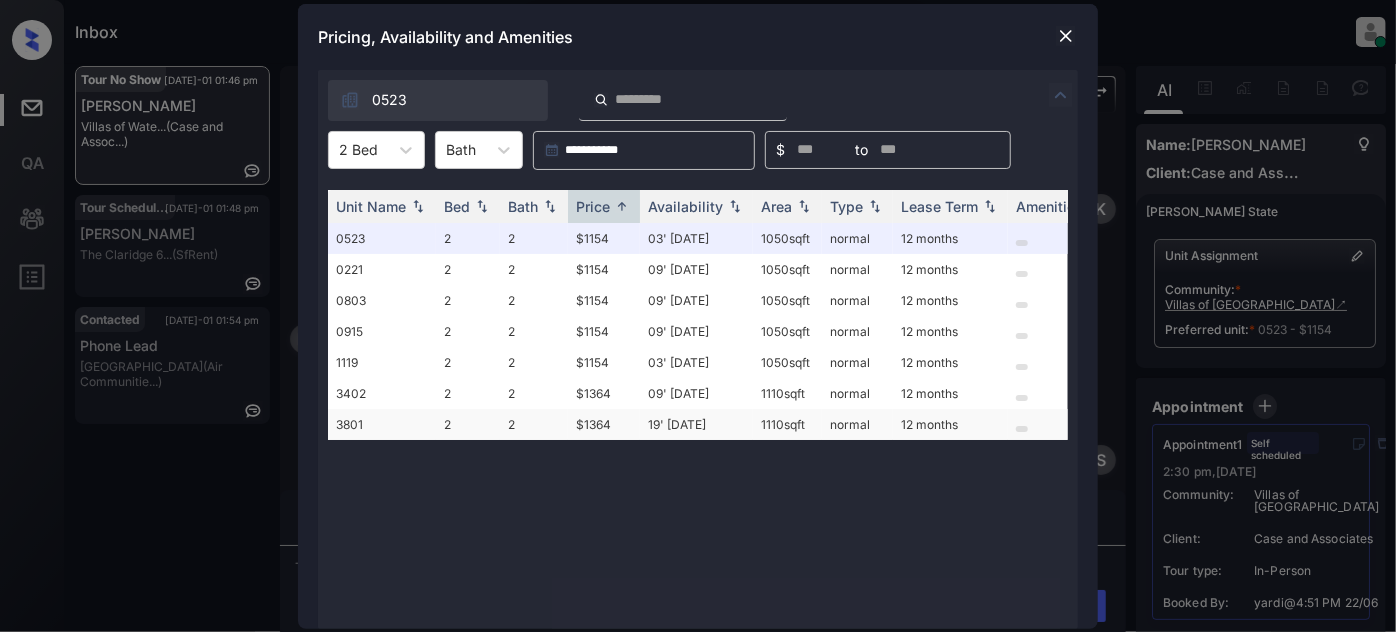 click on "19' Jul 25" at bounding box center [696, 424] 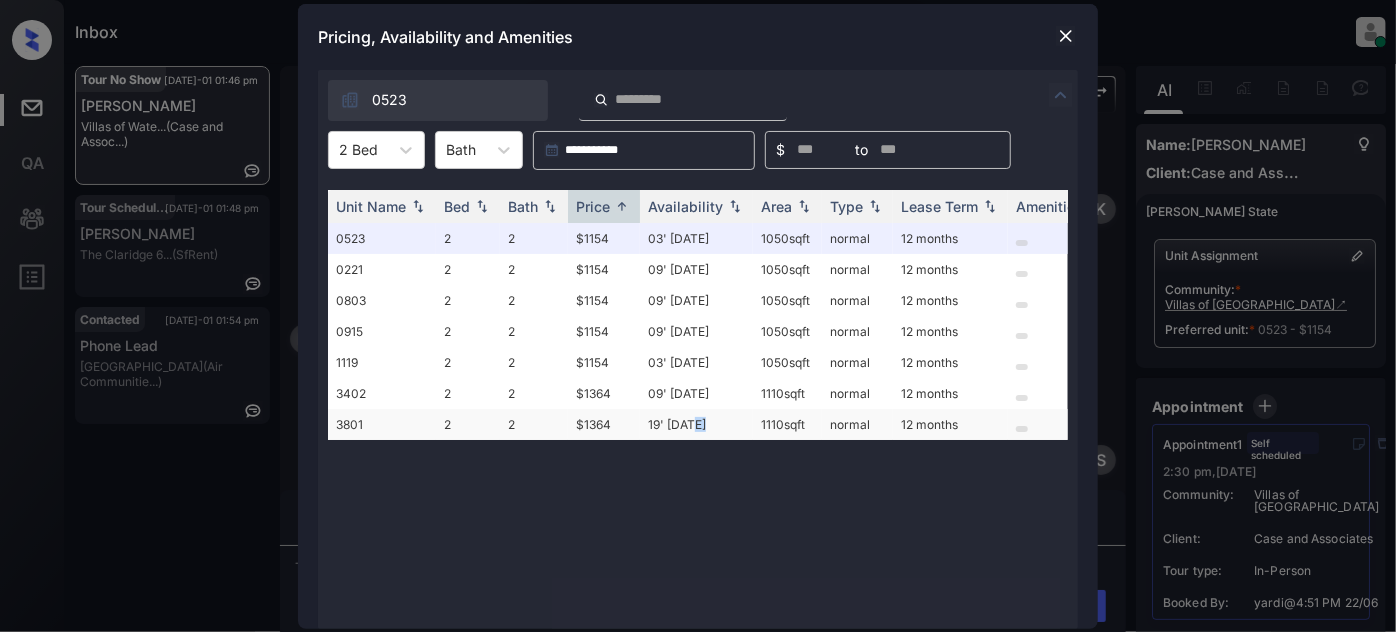 click on "19' Jul 25" at bounding box center (696, 424) 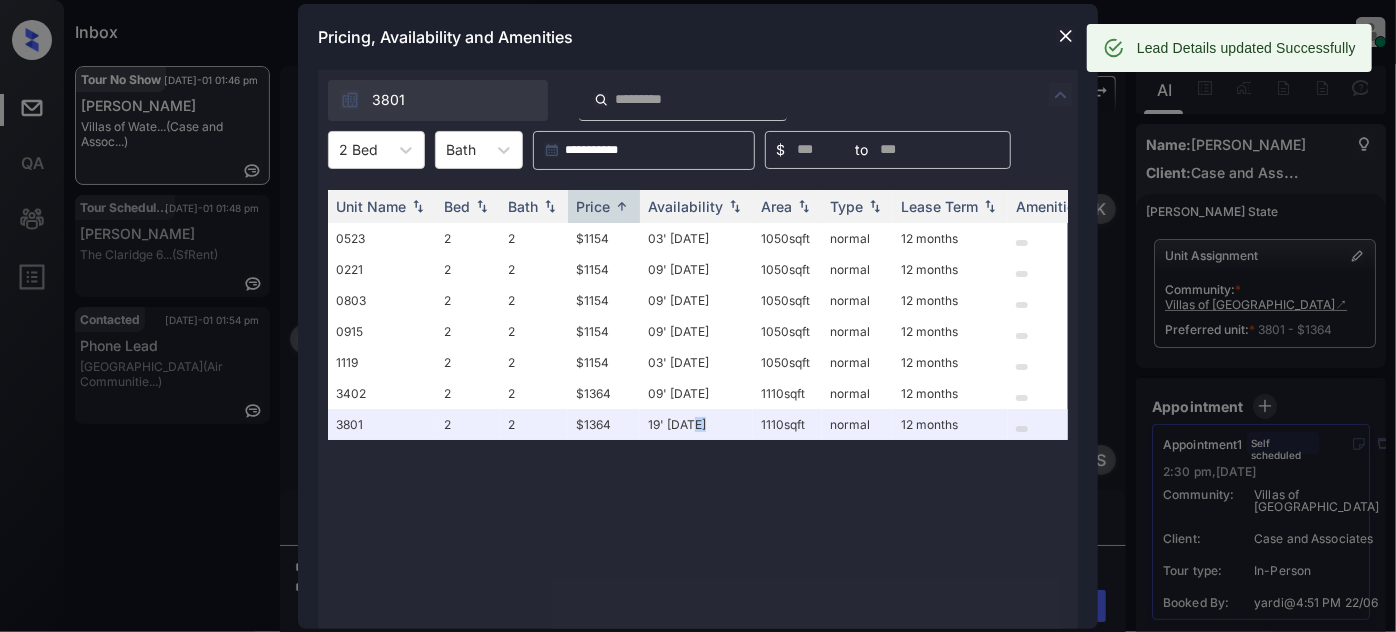 click at bounding box center (1066, 36) 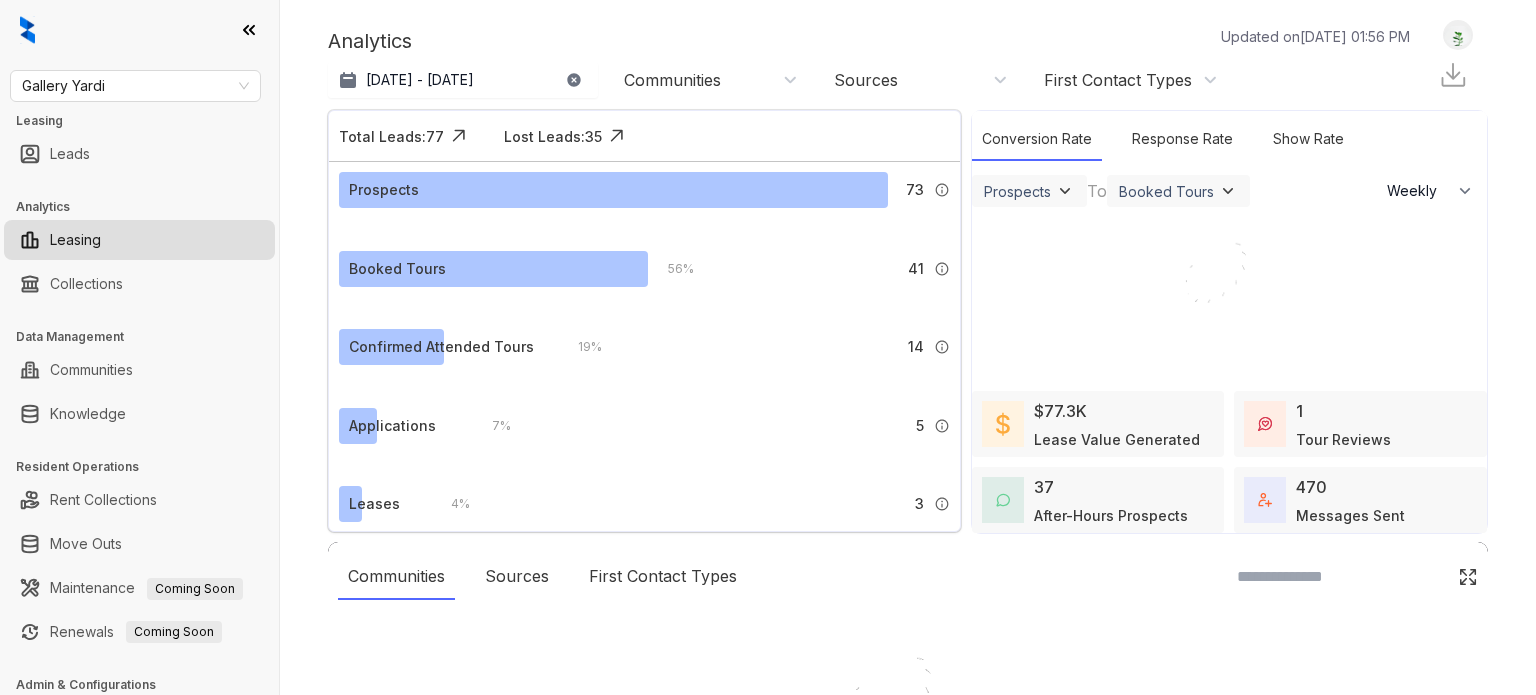 select on "******" 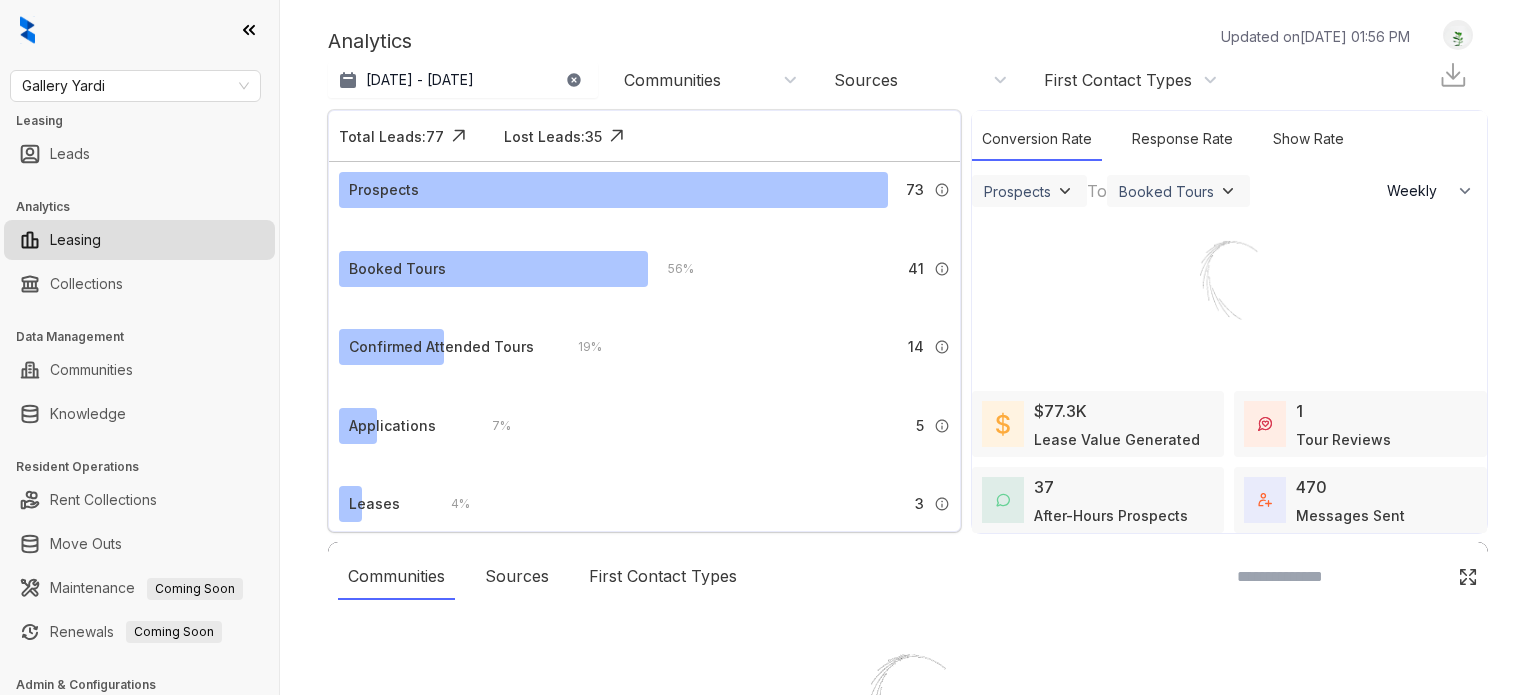 scroll, scrollTop: 0, scrollLeft: 0, axis: both 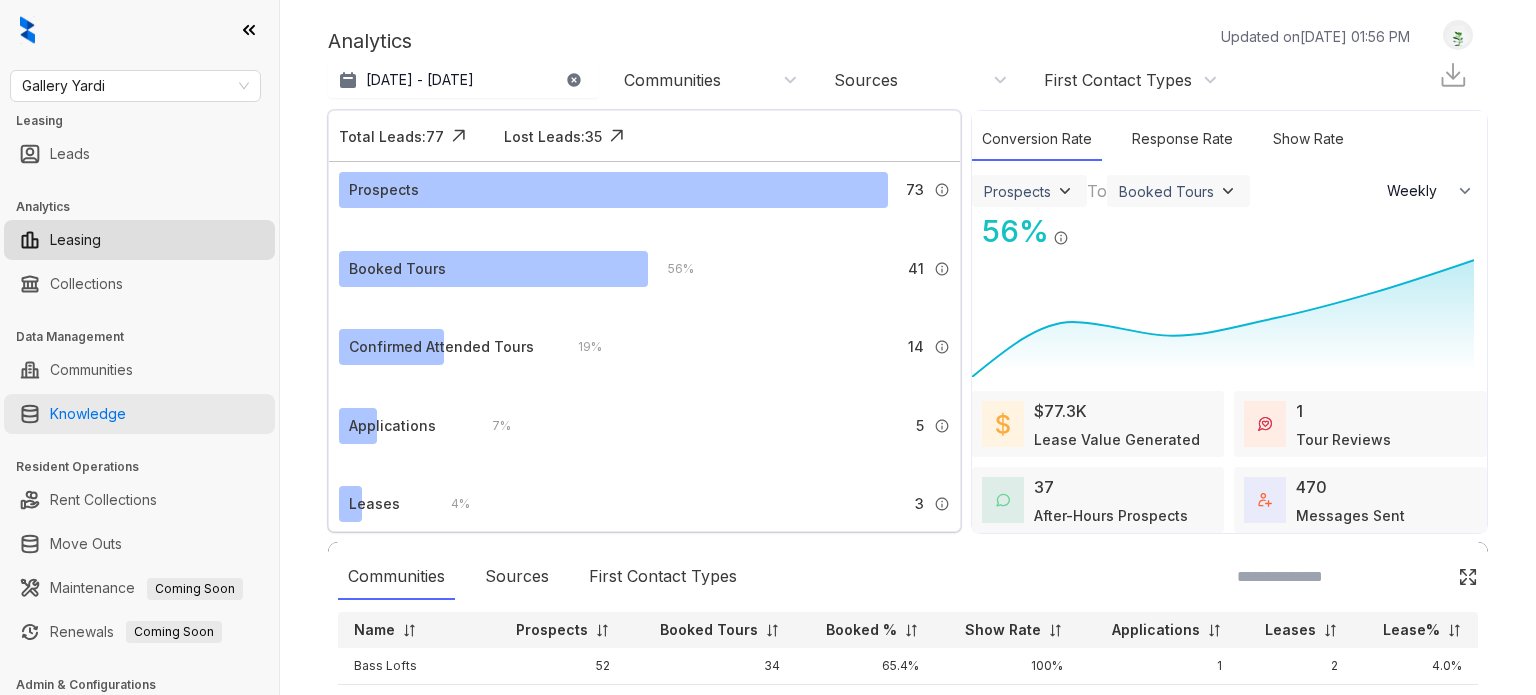 click on "Knowledge" at bounding box center [88, 414] 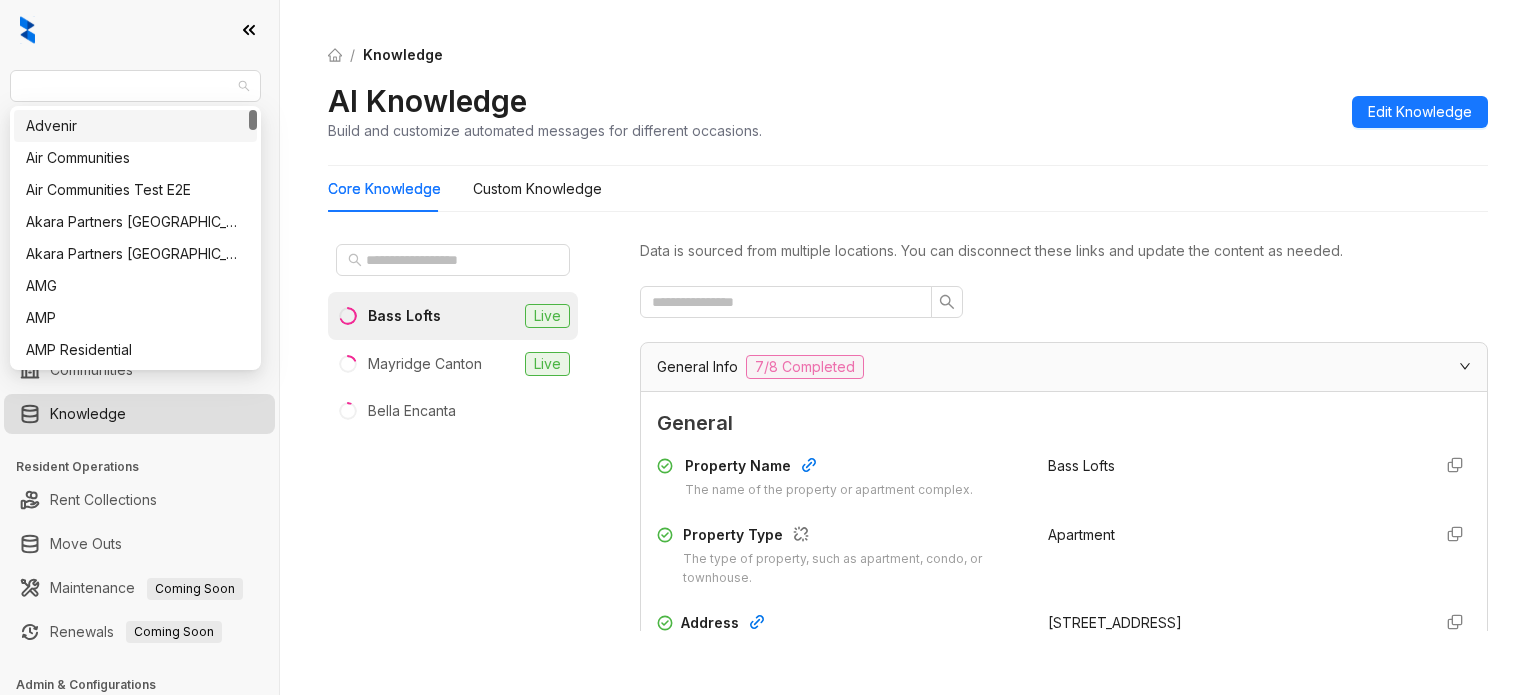 drag, startPoint x: 127, startPoint y: 94, endPoint x: 0, endPoint y: 95, distance: 127.00394 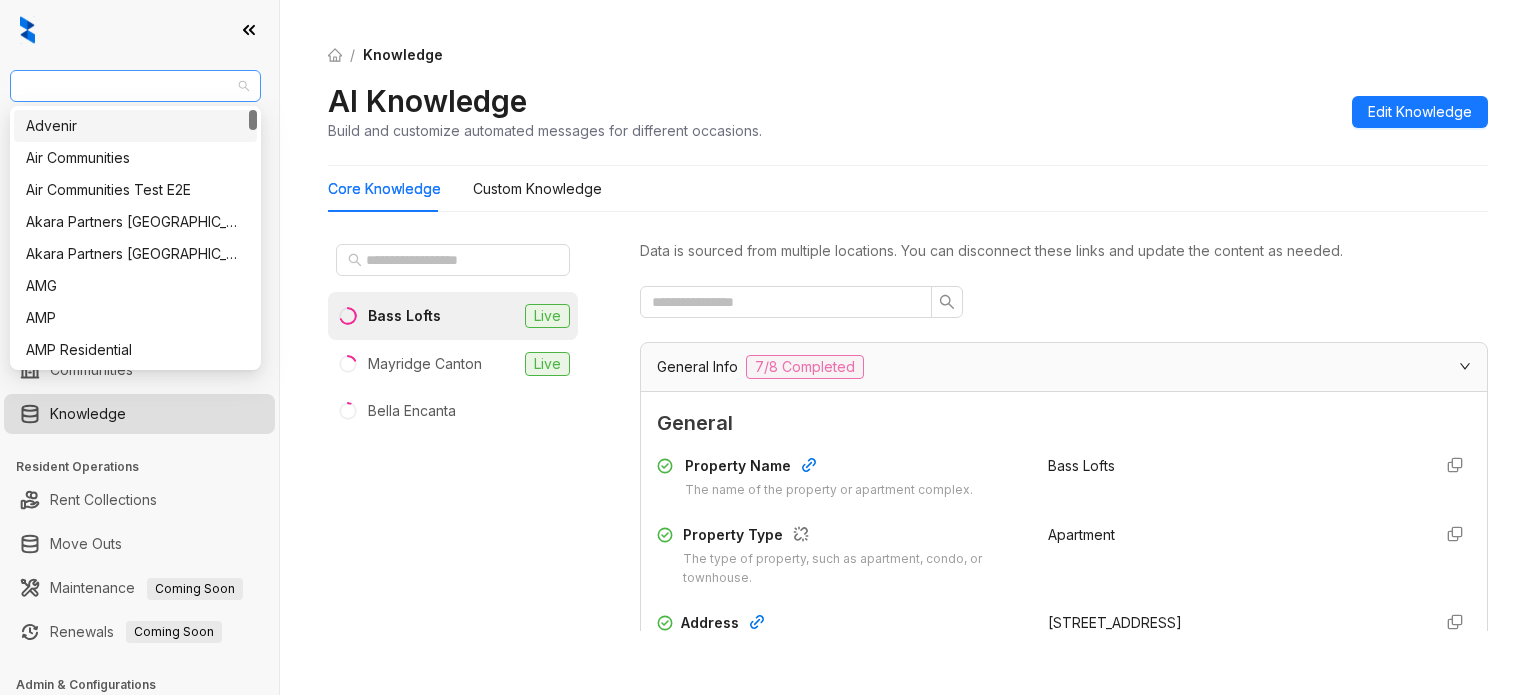 click on "Gallery Yardi" at bounding box center (135, 86) 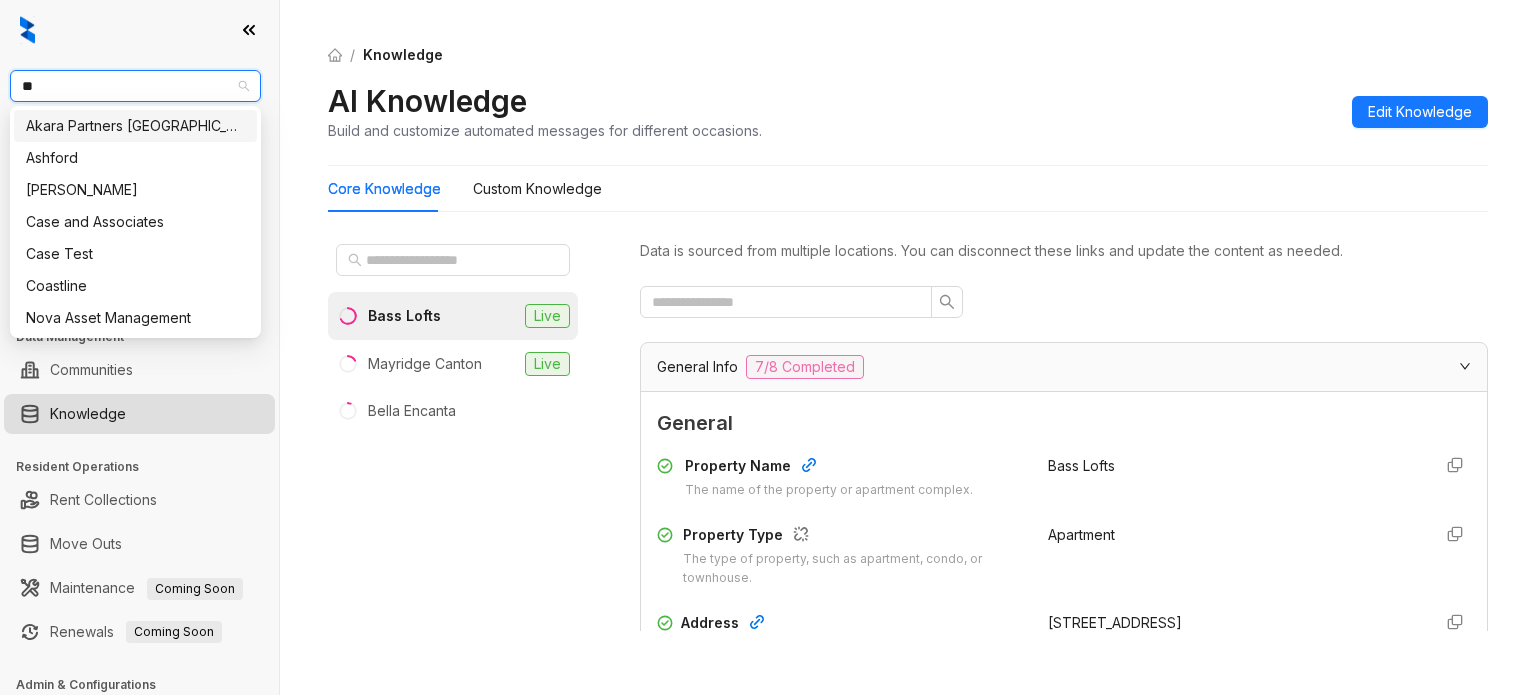 type on "***" 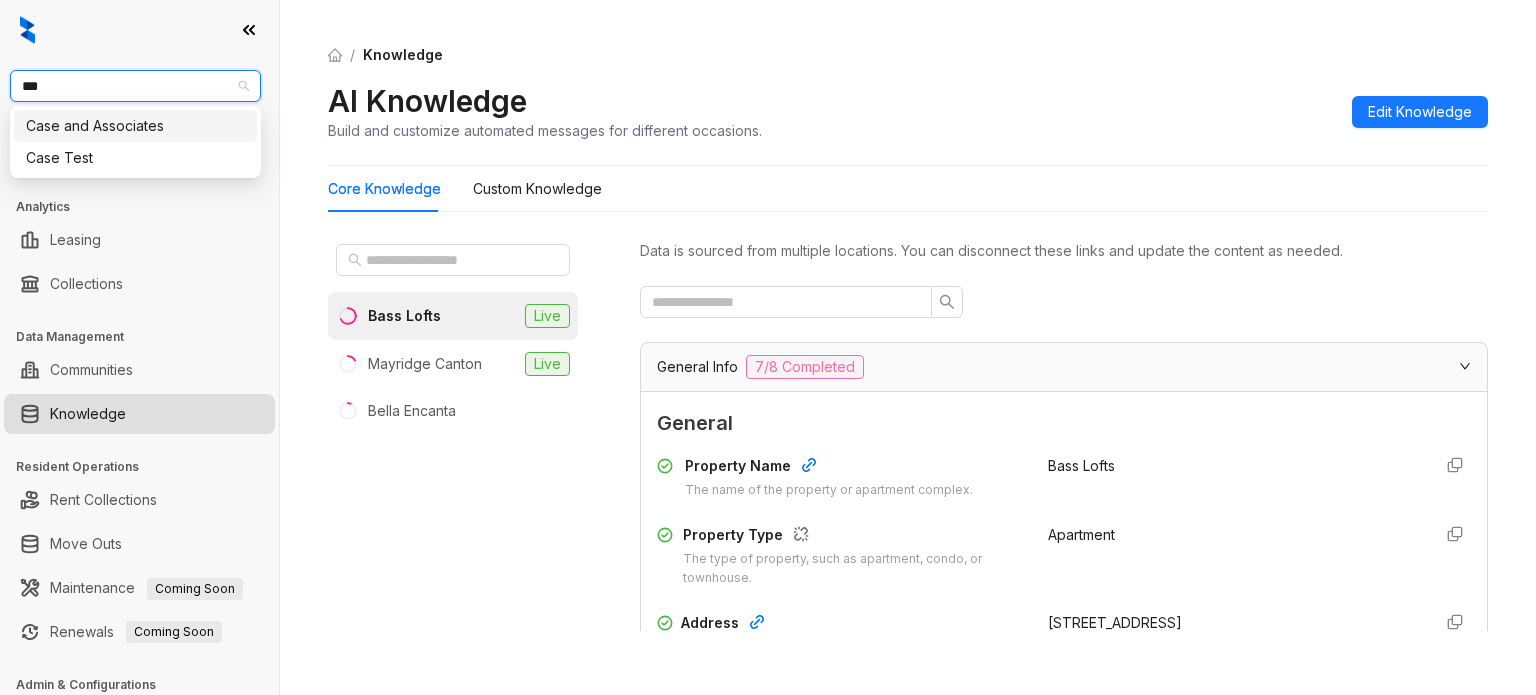 click on "Case and Associates" at bounding box center (135, 126) 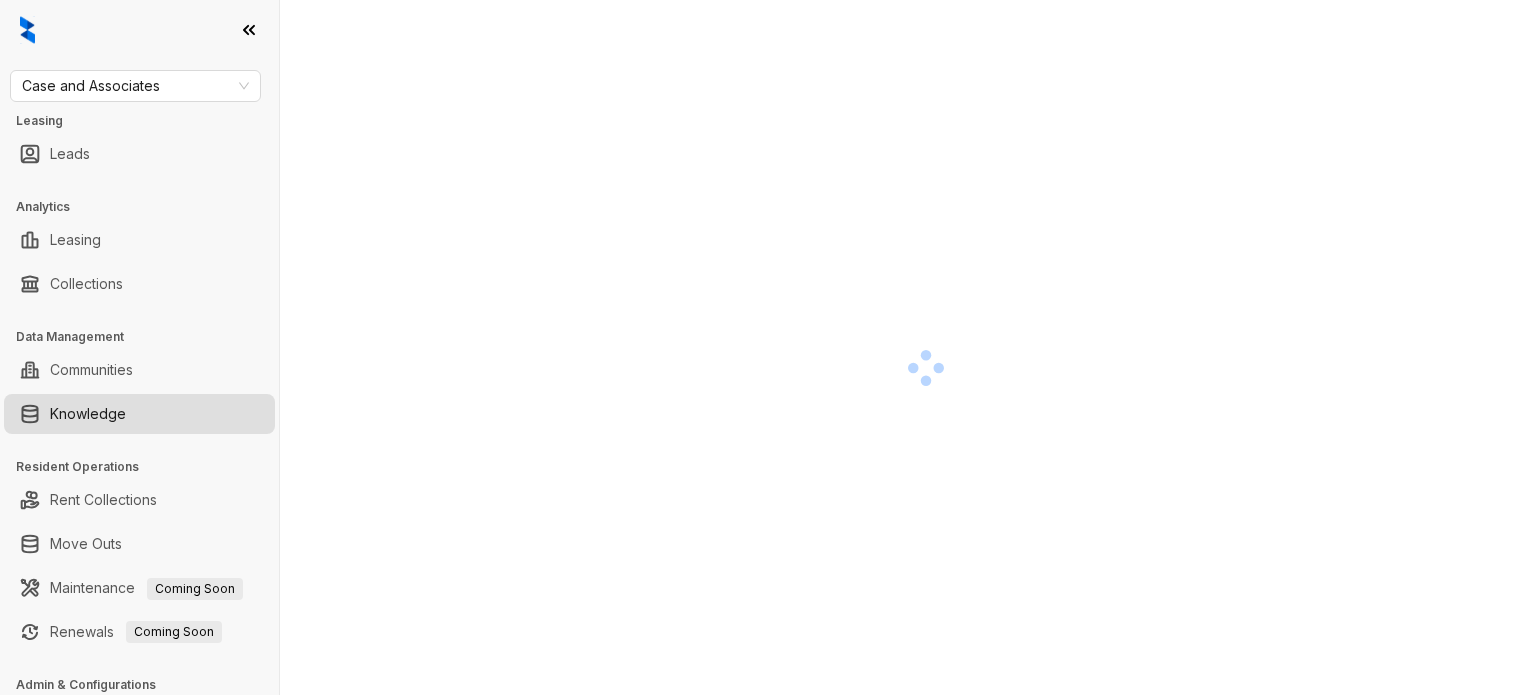 scroll, scrollTop: 0, scrollLeft: 0, axis: both 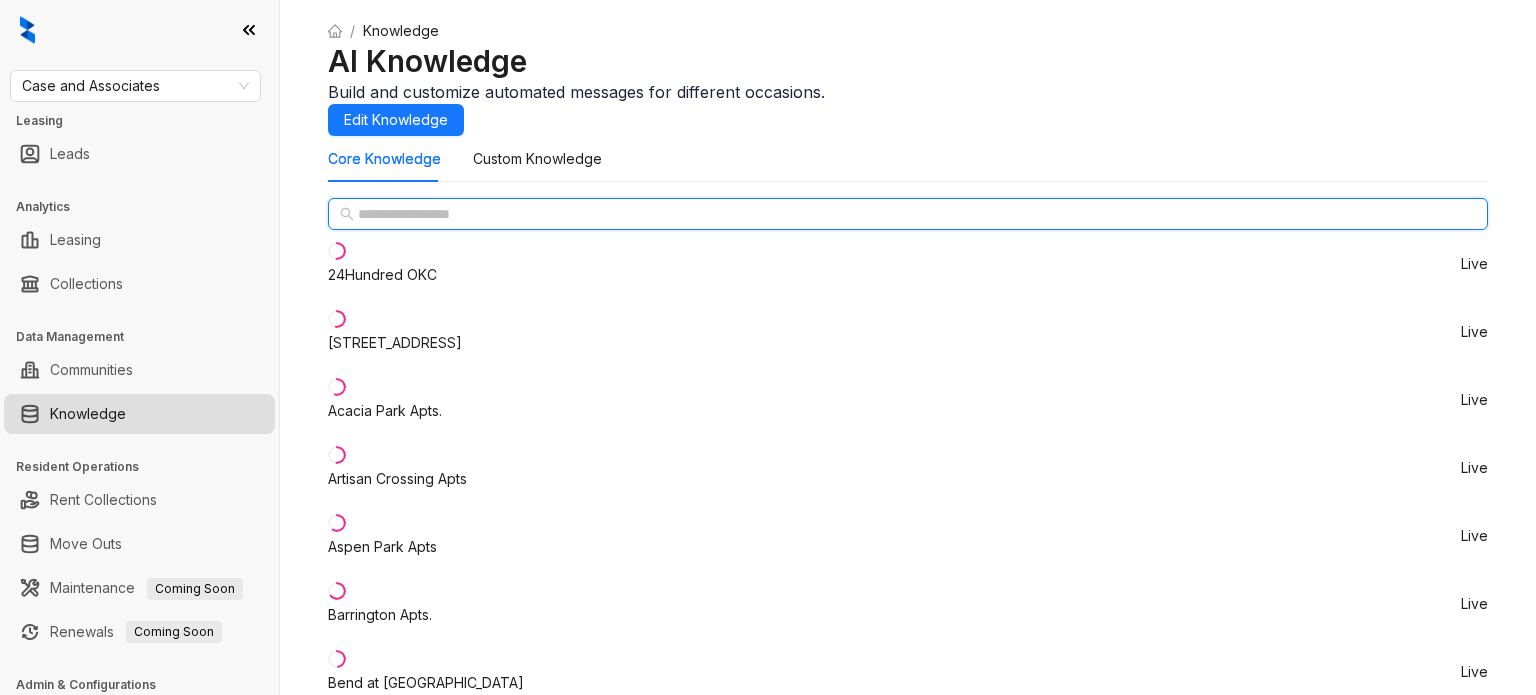 click at bounding box center (909, 214) 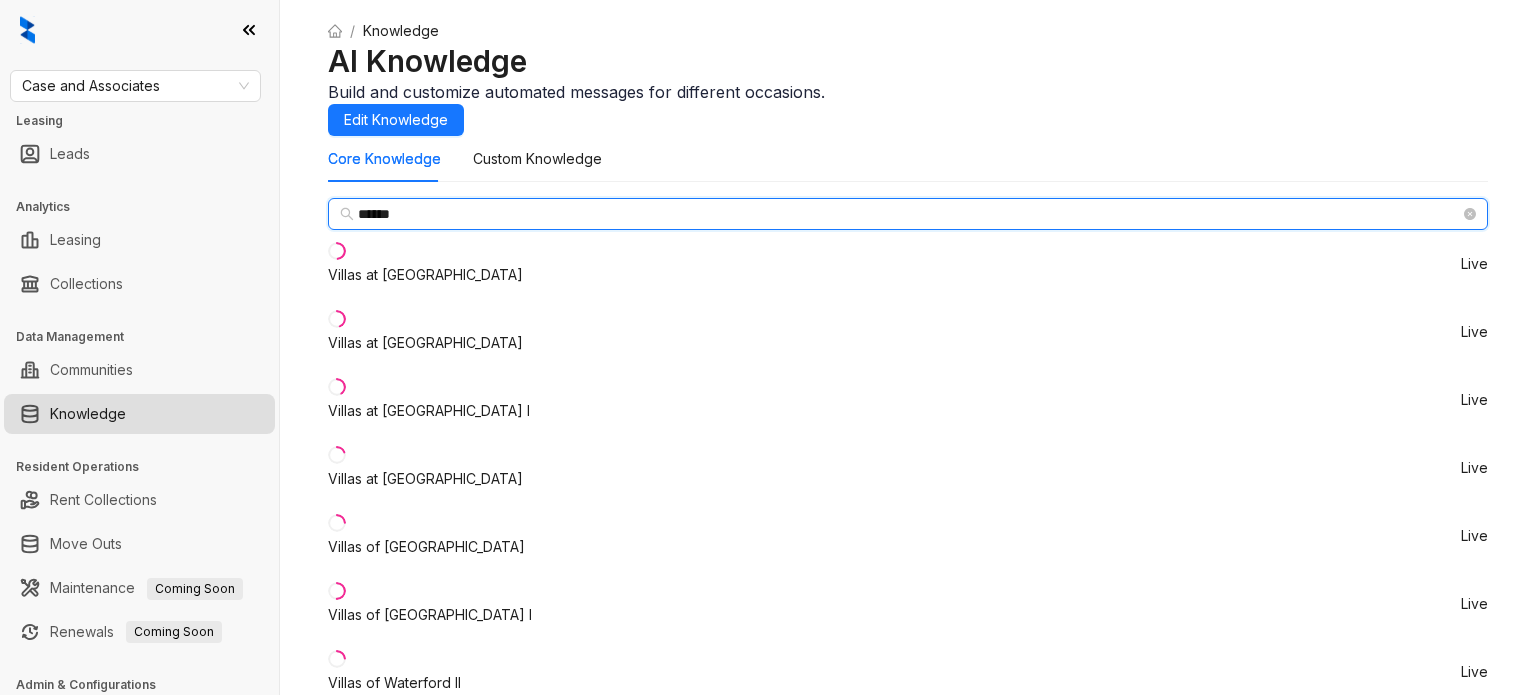 type on "******" 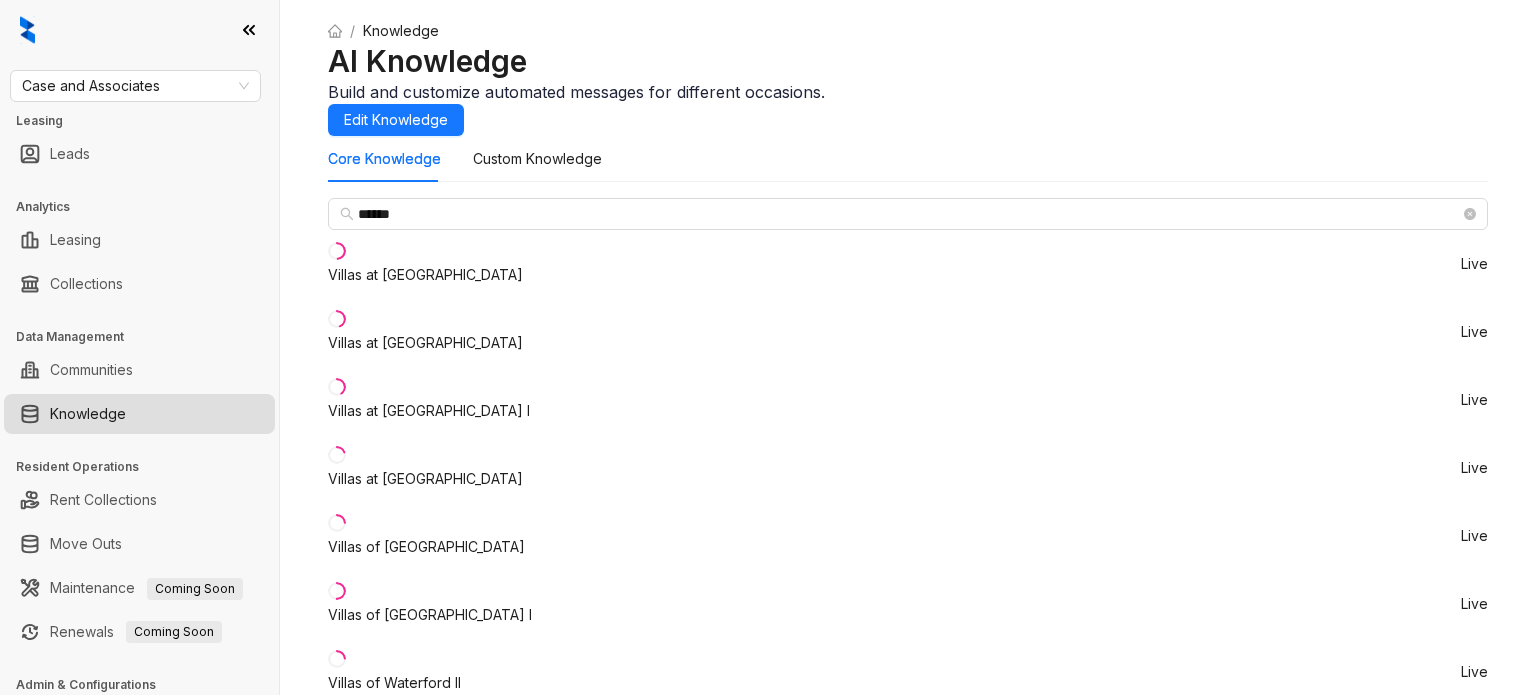 click on "Villas of Waterford" at bounding box center (426, 547) 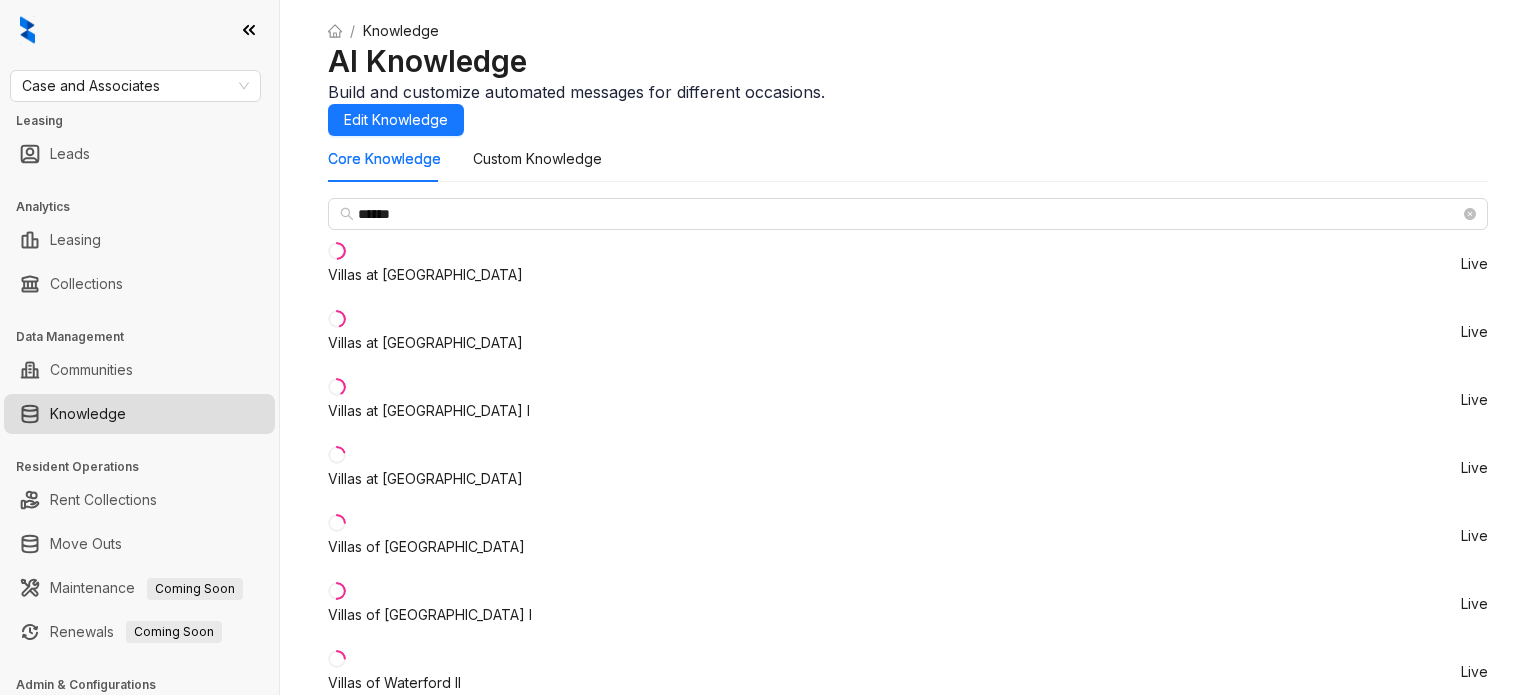 click at bounding box center [466, 744] 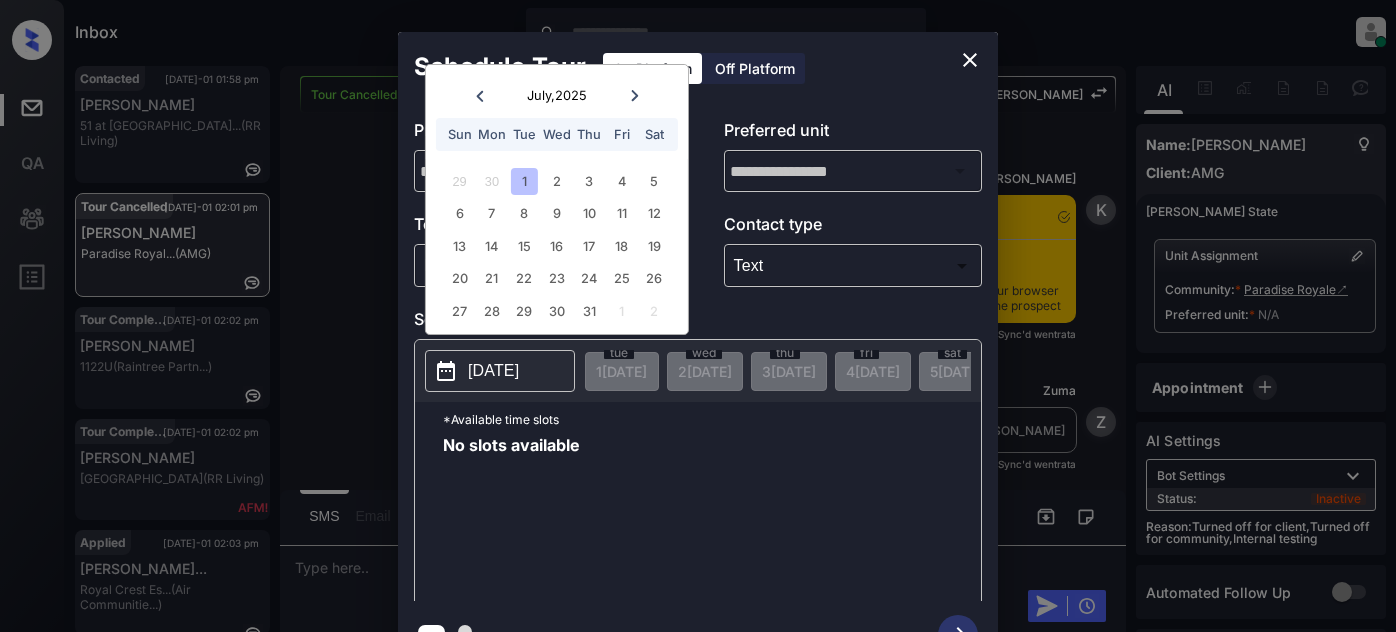scroll, scrollTop: 0, scrollLeft: 0, axis: both 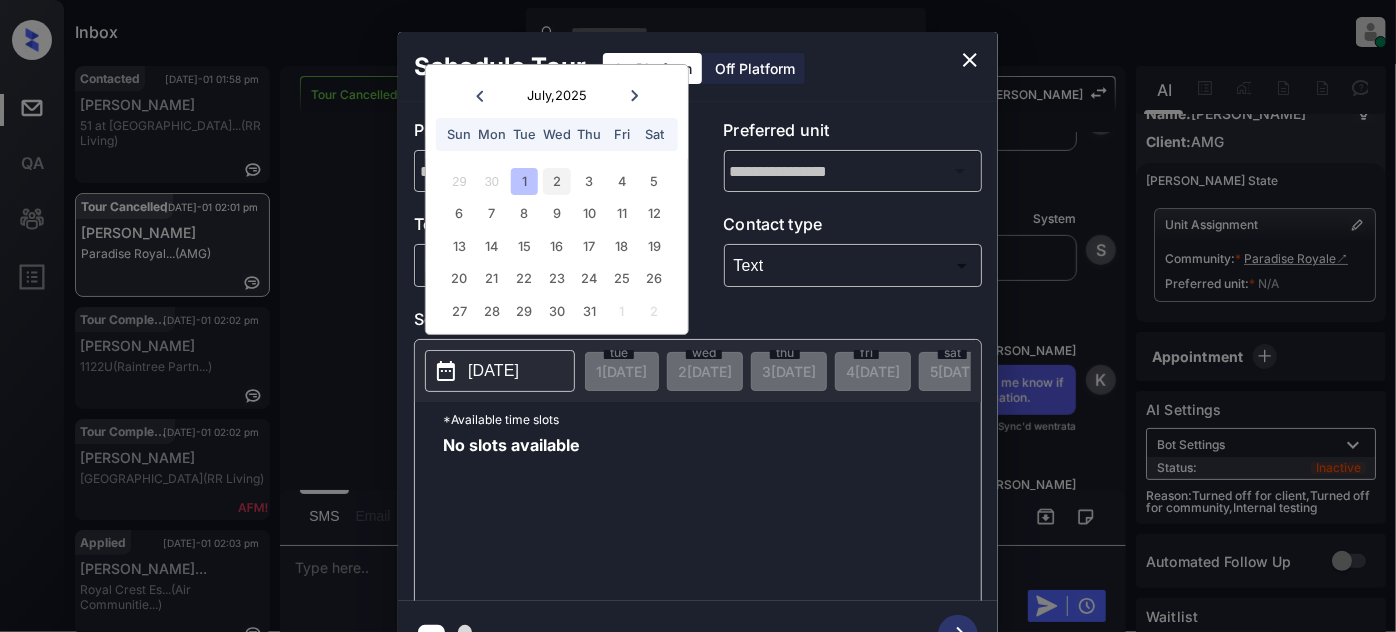 click on "2" at bounding box center (556, 181) 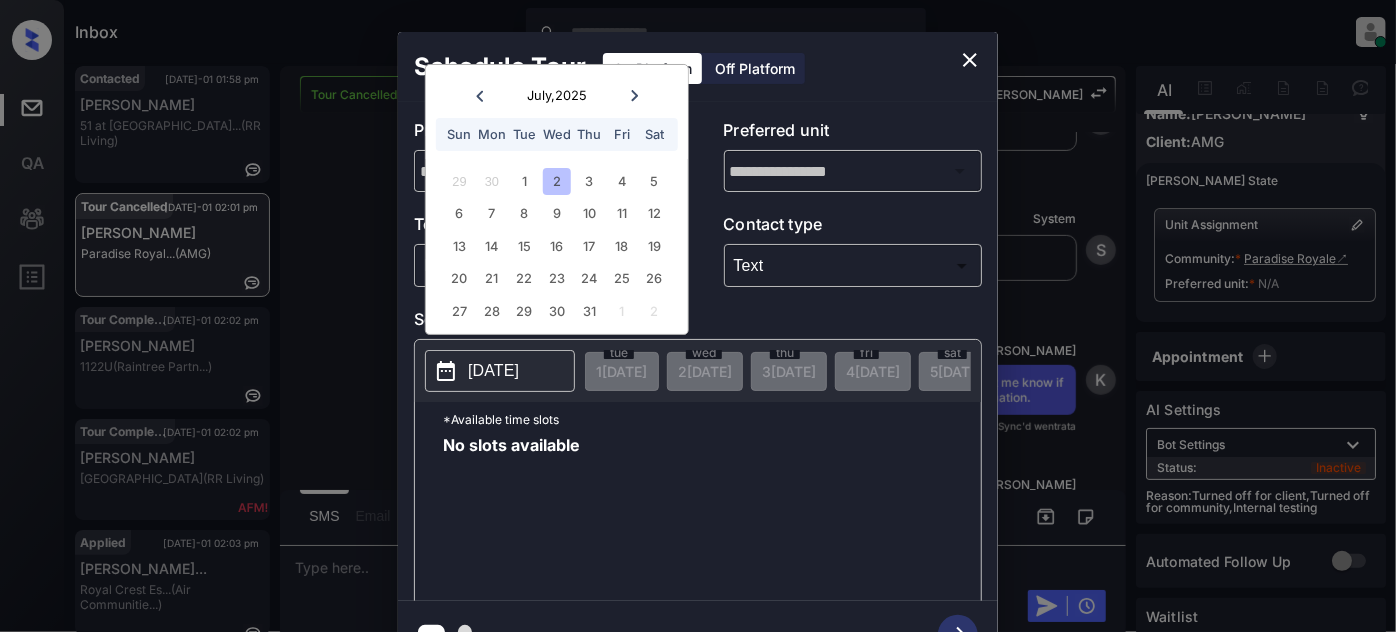 click 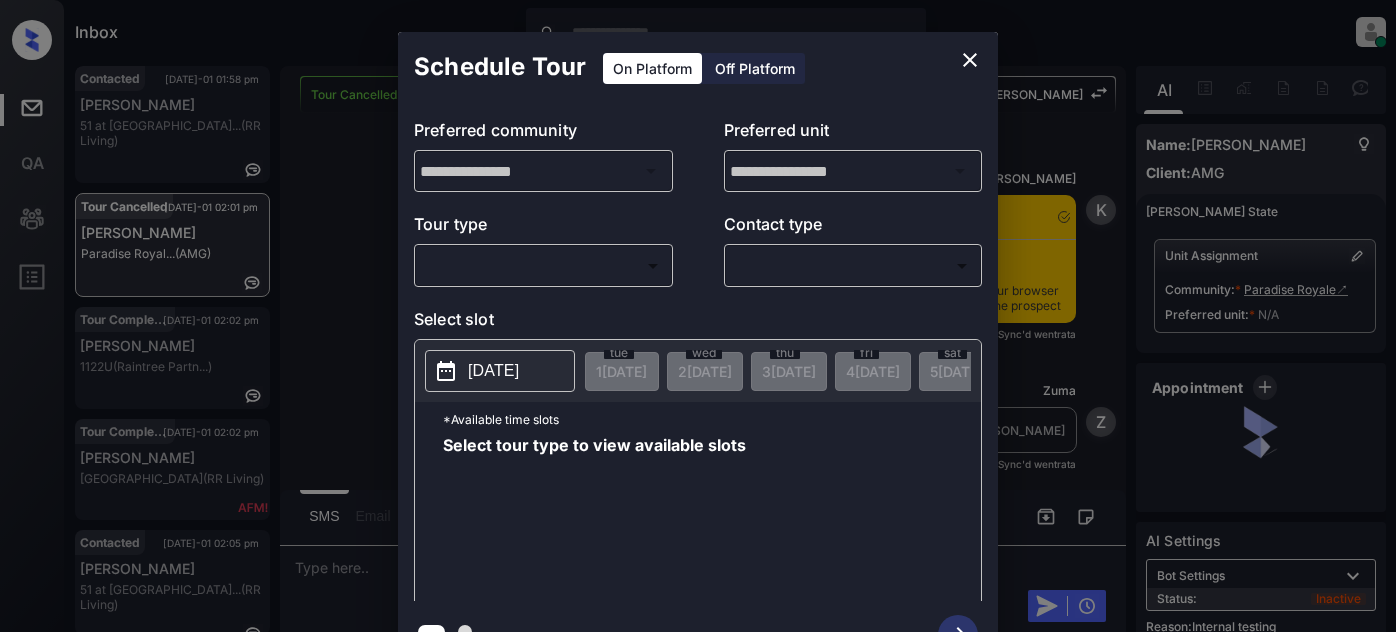 scroll, scrollTop: 0, scrollLeft: 0, axis: both 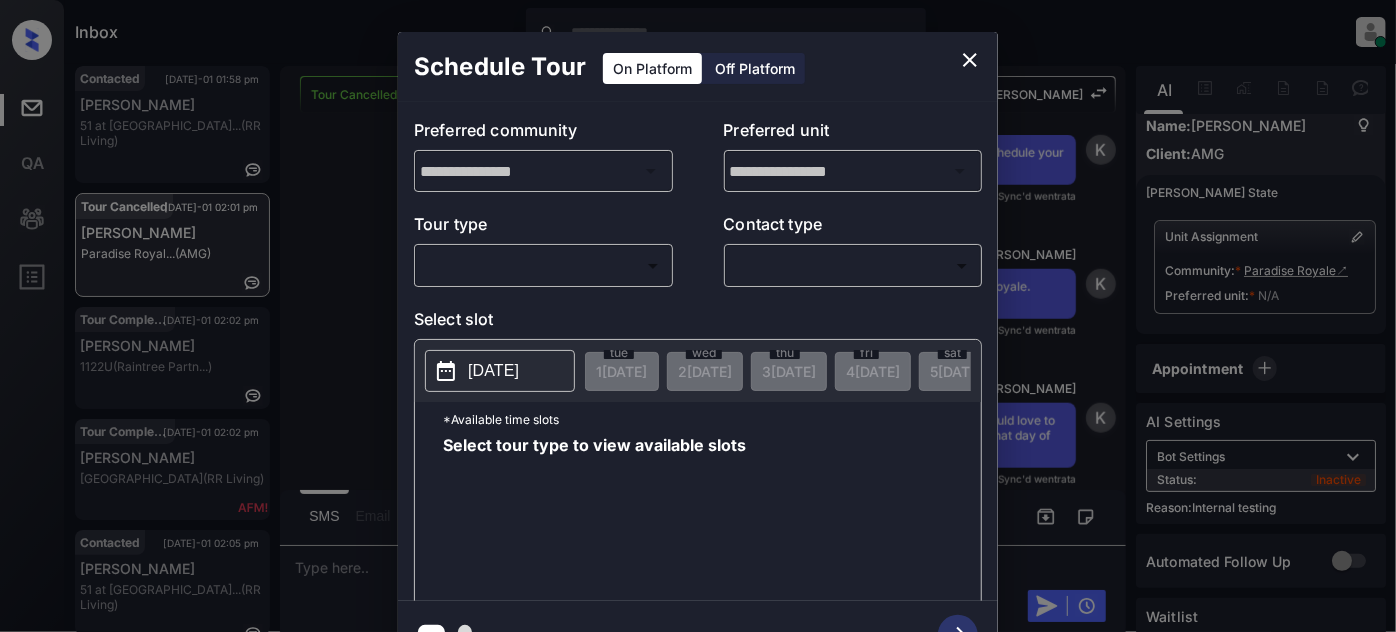 click on "Inbox Juan Carlos Manantan Online Set yourself   offline Set yourself   on break Profile Switch to  light  mode Sign out Contacted Jul-01 01:58 pm   Ronessa Mosby 51 at Southave...  (RR Living) Tour Cancelled Jul-01 02:01 pm   Dustin Duggan Paradise Royal...  (AMG) Tour Completed Jul-01 02:02 pm   Zahara H 1122U  (Raintree Partn...) Tour Completed Jul-01 02:02 pm   Emily Calam 2626 Park  (RR Living) Contacted Jul-01 02:05 pm   Ronessa Mosby 51 at Southave...  (RR Living) Contacted Jul-01 02:04 pm   Alicia Redmond 2200 Grace  (Air Communitie...) Tour Cancelled Lost Lead Sentiment: Angry Upon sliding the acknowledgement:  Lead will move to lost stage. * ​ SMS and call option will be set to opt out. AFM will be turned off for the lead. Kelsey New Message Kelsey Notes Note: <a href="https://conversation.getzuma.com/685d0ba6c52d4dc9ae0cd882">https://conversation.getzuma.com/685d0ba6c52d4dc9ae0cd882</a> - Paste this link into your browser to view Kelsey’s conversation with the prospect Jun 26, 2025 01:58 am K Z" at bounding box center [698, 316] 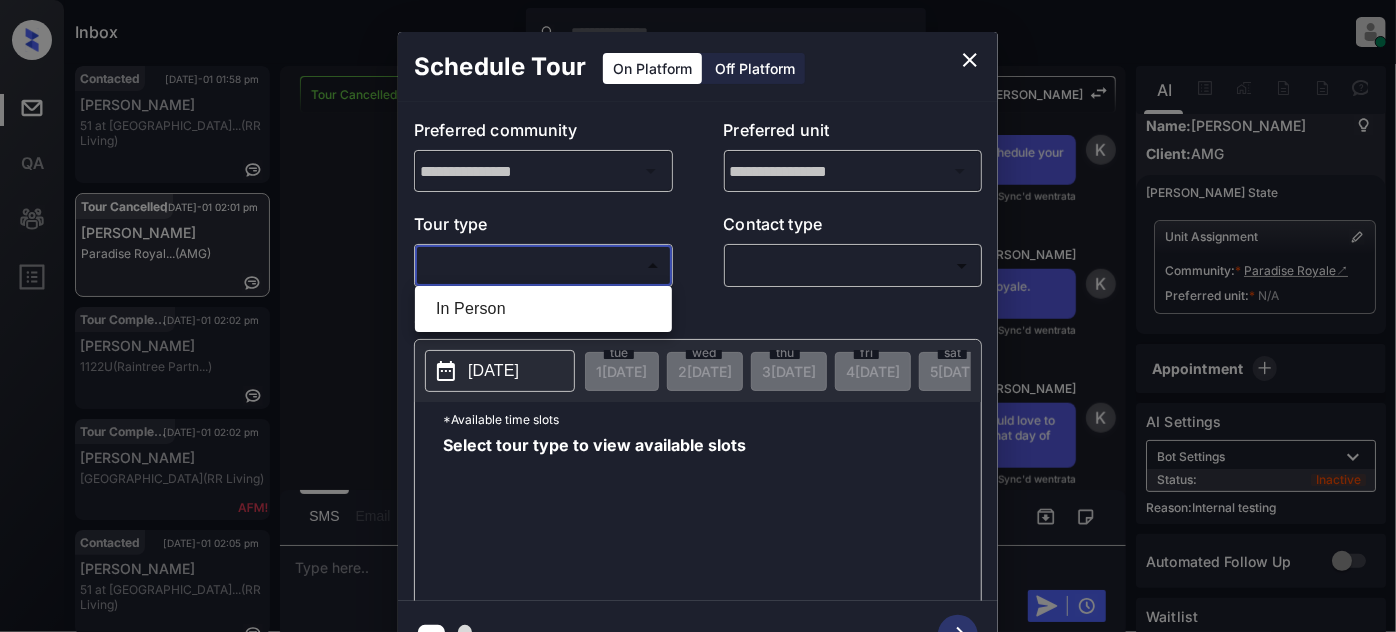 click on "In Person" at bounding box center [543, 309] 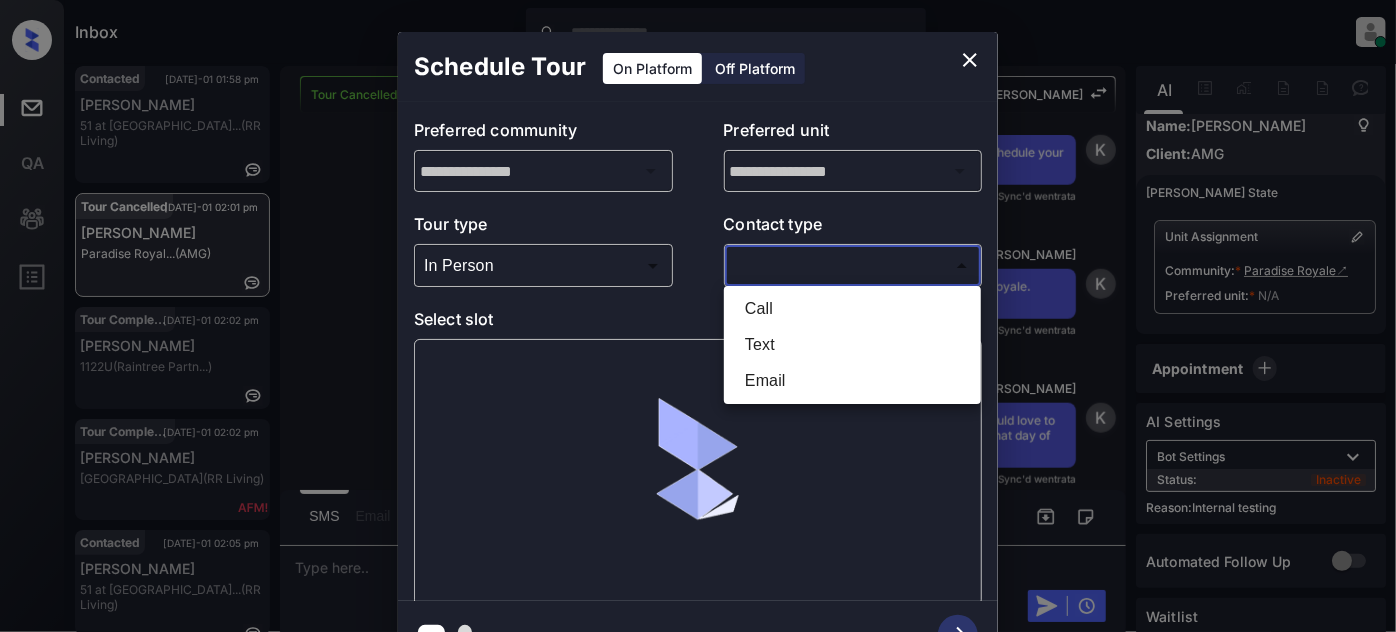 click on "Inbox Juan Carlos Manantan Online Set yourself   offline Set yourself   on break Profile Switch to  light  mode Sign out Contacted Jul-01 01:58 pm   Ronessa Mosby 51 at Southave...  (RR Living) Tour Cancelled Jul-01 02:01 pm   Dustin Duggan Paradise Royal...  (AMG) Tour Completed Jul-01 02:02 pm   Zahara H 1122U  (Raintree Partn...) Tour Completed Jul-01 02:02 pm   Emily Calam 2626 Park  (RR Living) Contacted Jul-01 02:05 pm   Ronessa Mosby 51 at Southave...  (RR Living) Contacted Jul-01 02:04 pm   Alicia Redmond 2200 Grace  (Air Communitie...) Tour Cancelled Lost Lead Sentiment: Angry Upon sliding the acknowledgement:  Lead will move to lost stage. * ​ SMS and call option will be set to opt out. AFM will be turned off for the lead. Kelsey New Message Kelsey Notes Note: <a href="https://conversation.getzuma.com/685d0ba6c52d4dc9ae0cd882">https://conversation.getzuma.com/685d0ba6c52d4dc9ae0cd882</a> - Paste this link into your browser to view Kelsey’s conversation with the prospect Jun 26, 2025 01:58 am K Z" at bounding box center [698, 316] 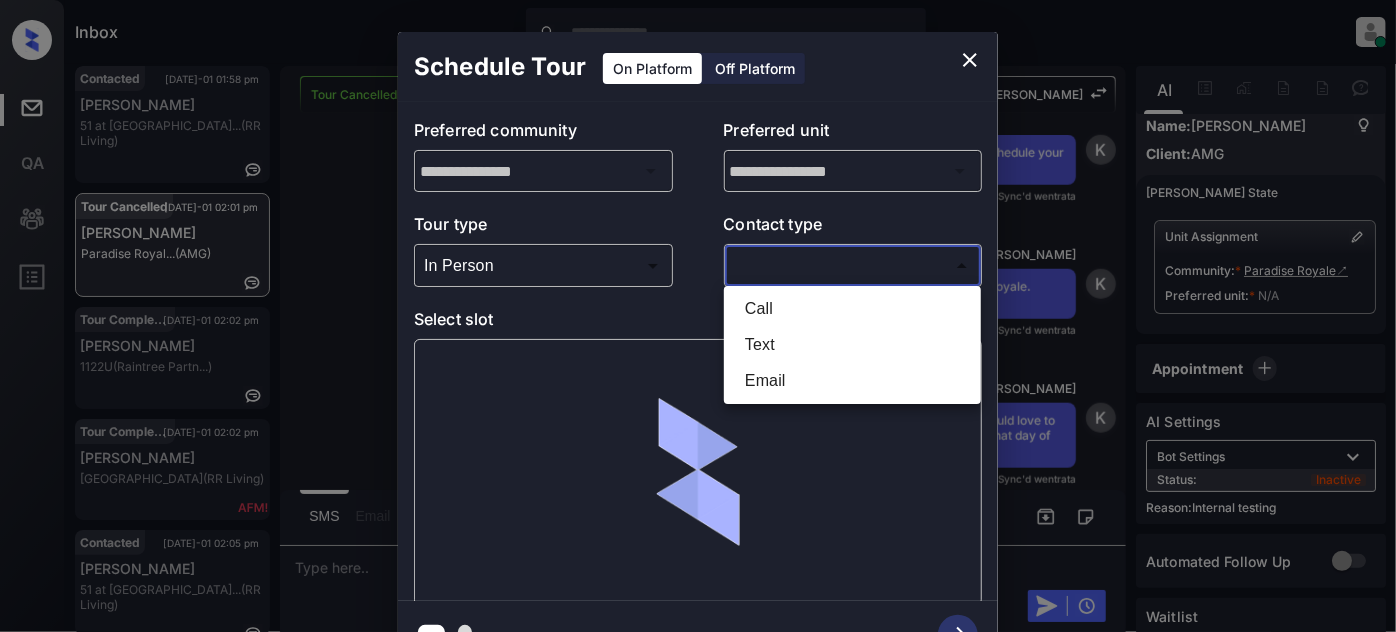 click on "Text" at bounding box center (852, 345) 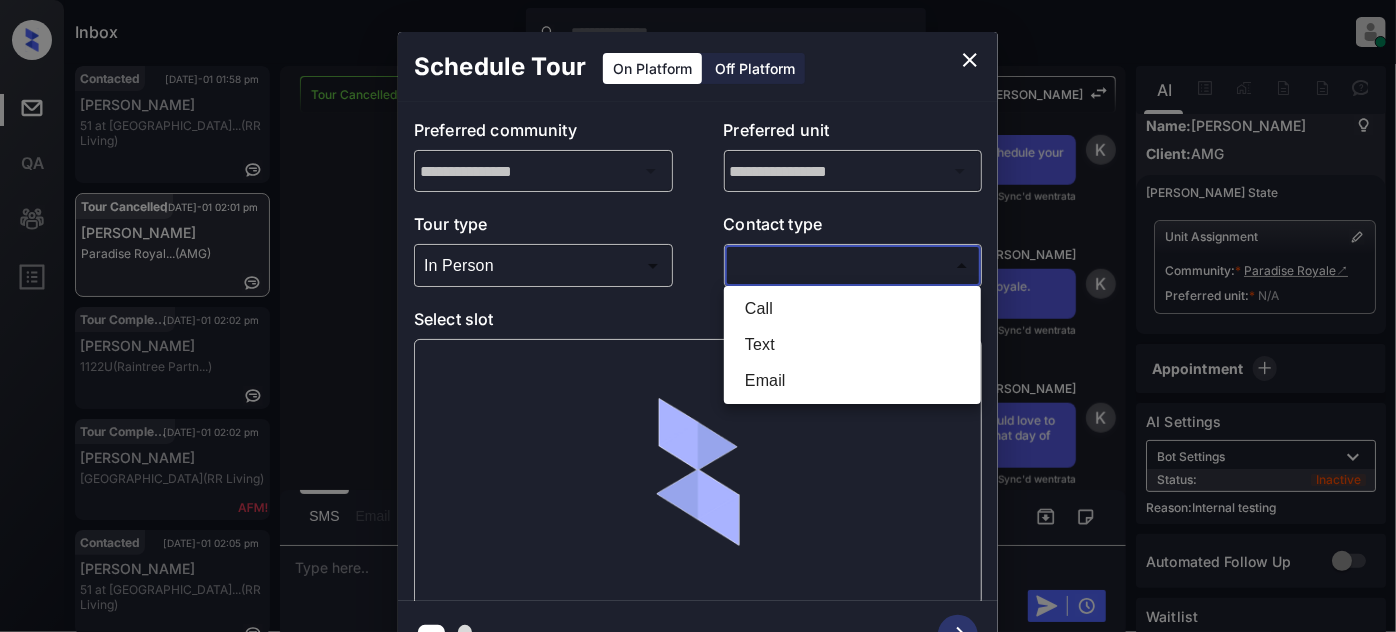 type on "****" 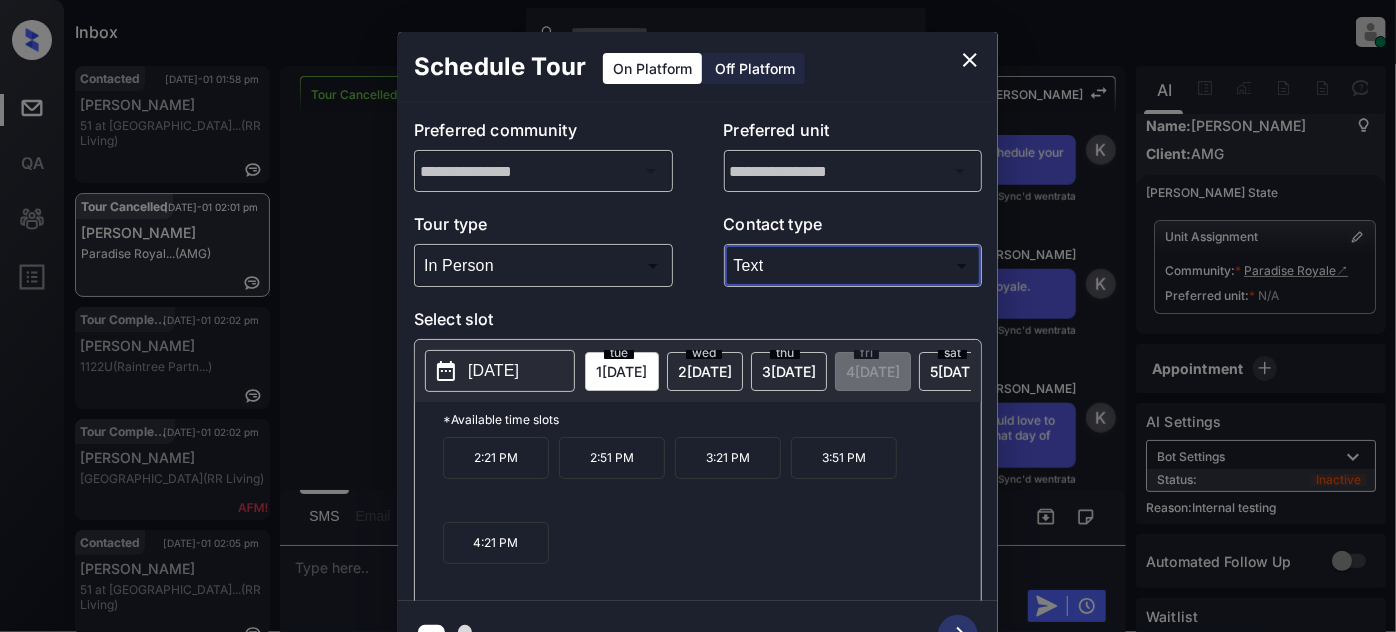 click on "wed 2 JUL" at bounding box center (705, 371) 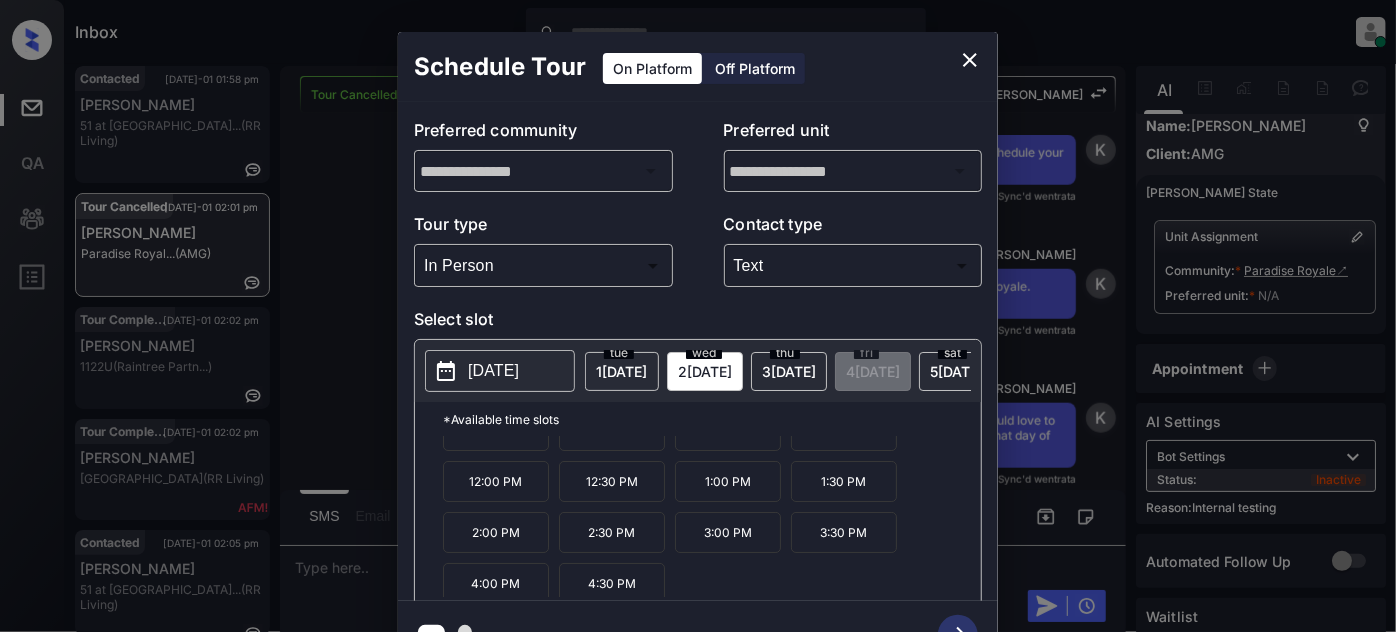 scroll, scrollTop: 82, scrollLeft: 0, axis: vertical 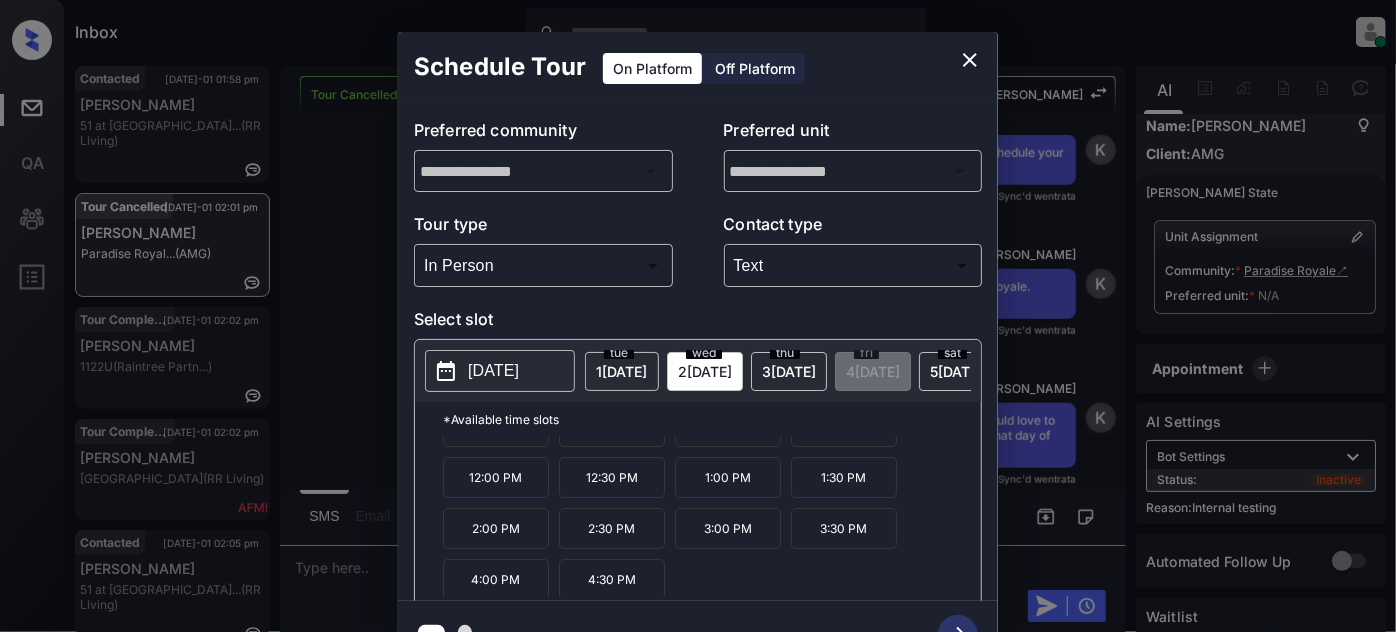 click on "**********" at bounding box center (698, 350) 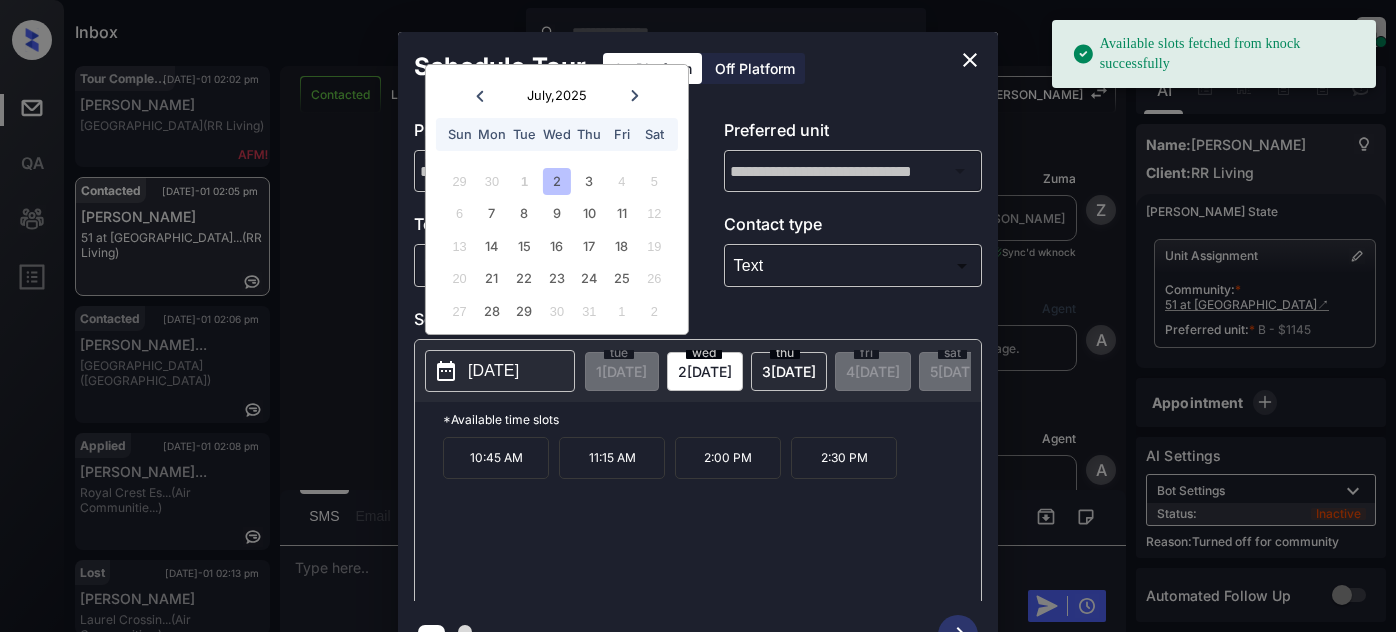 scroll, scrollTop: 0, scrollLeft: 0, axis: both 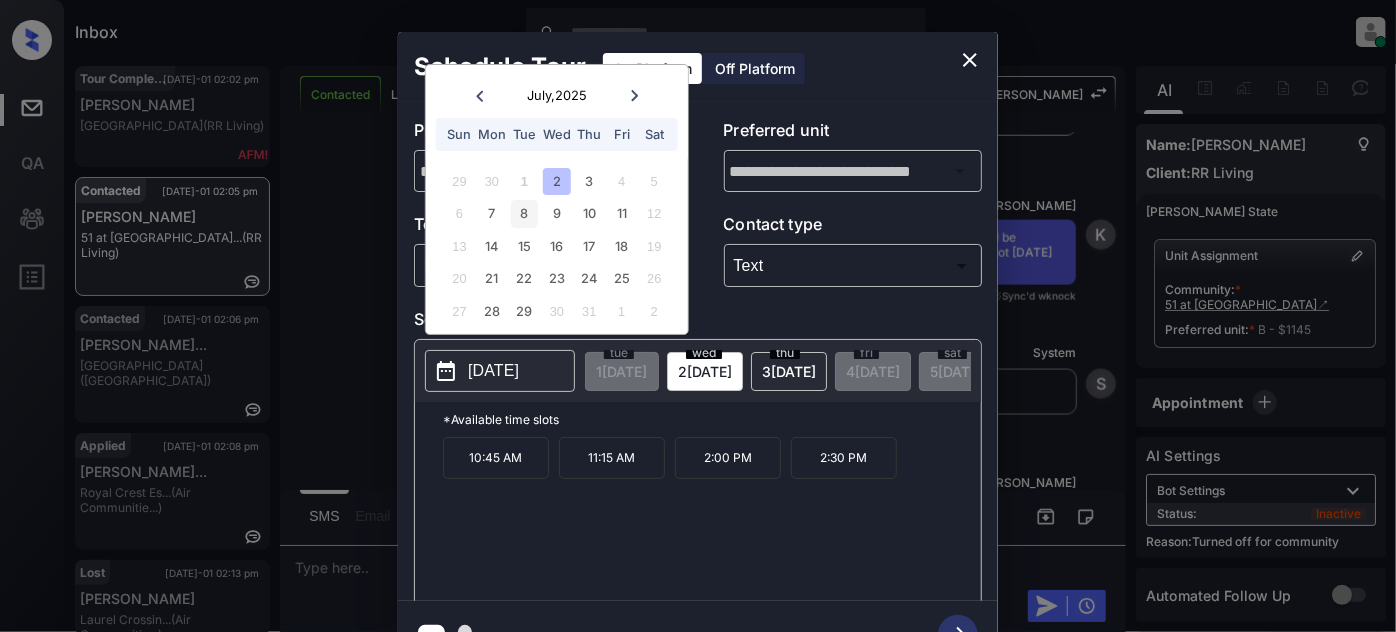 click on "8" at bounding box center [524, 213] 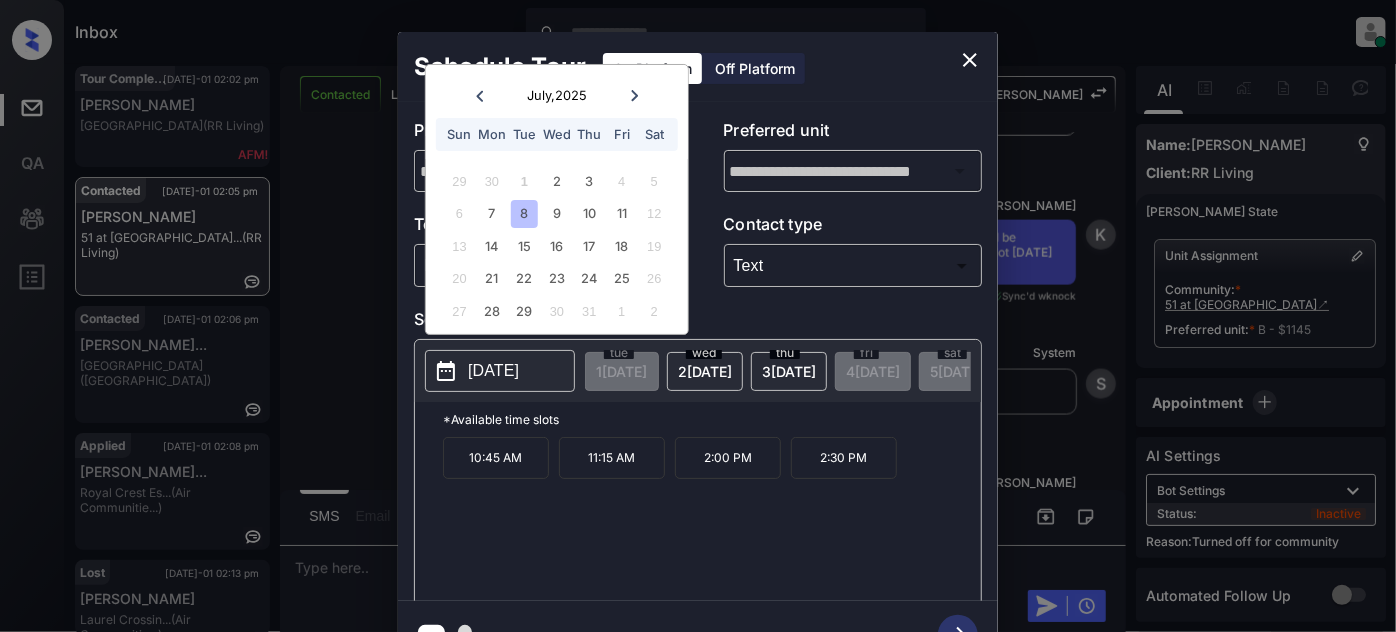 click on "10:45 AM" at bounding box center [496, 458] 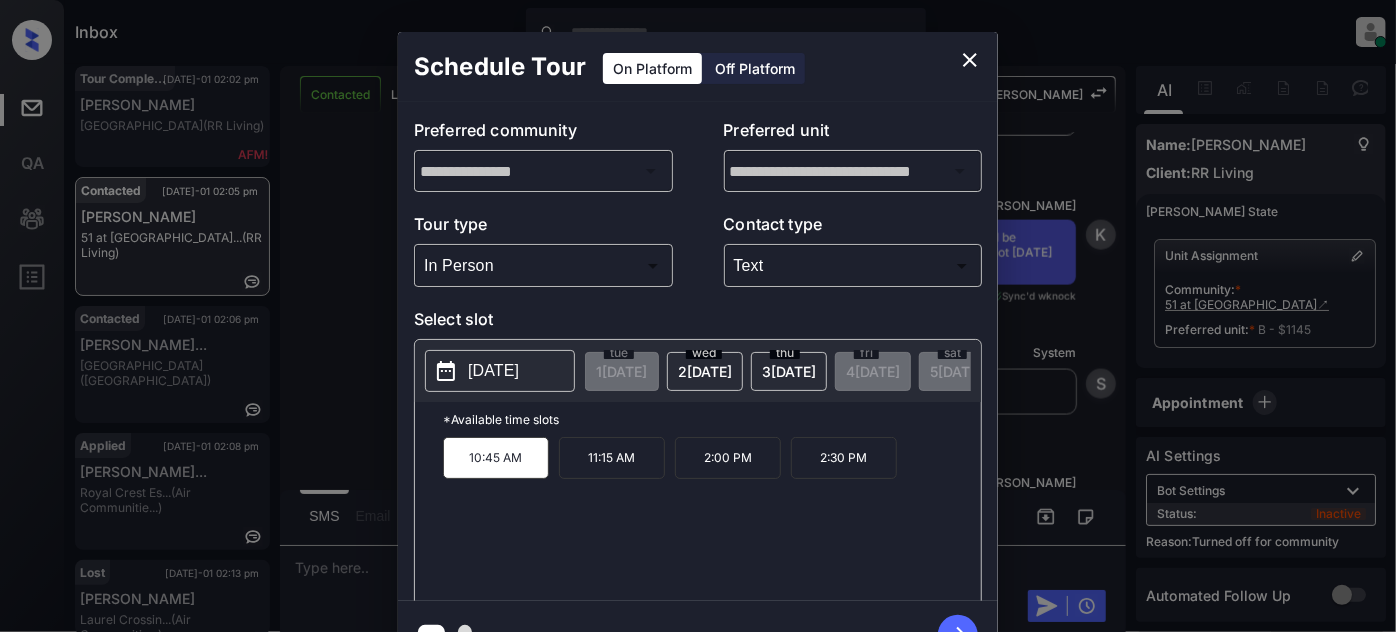 click on "10:45 AM 11:15 AM 2:00 PM 2:30 PM" at bounding box center [712, 517] 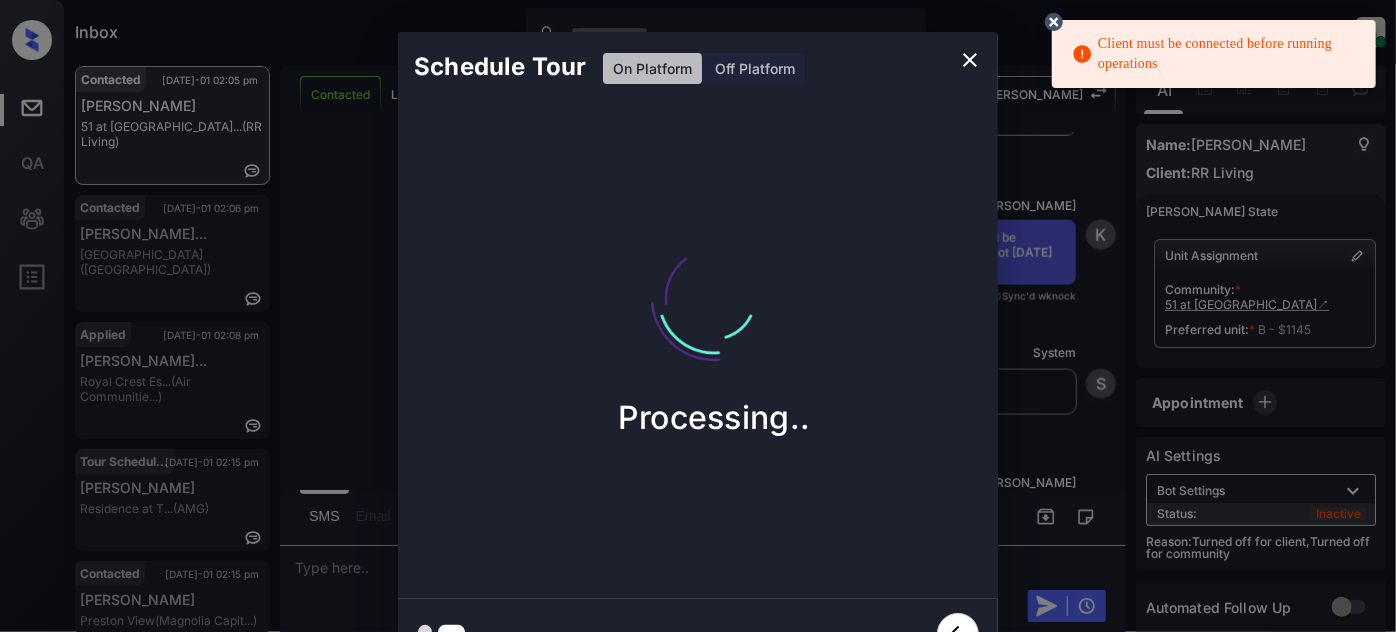 click 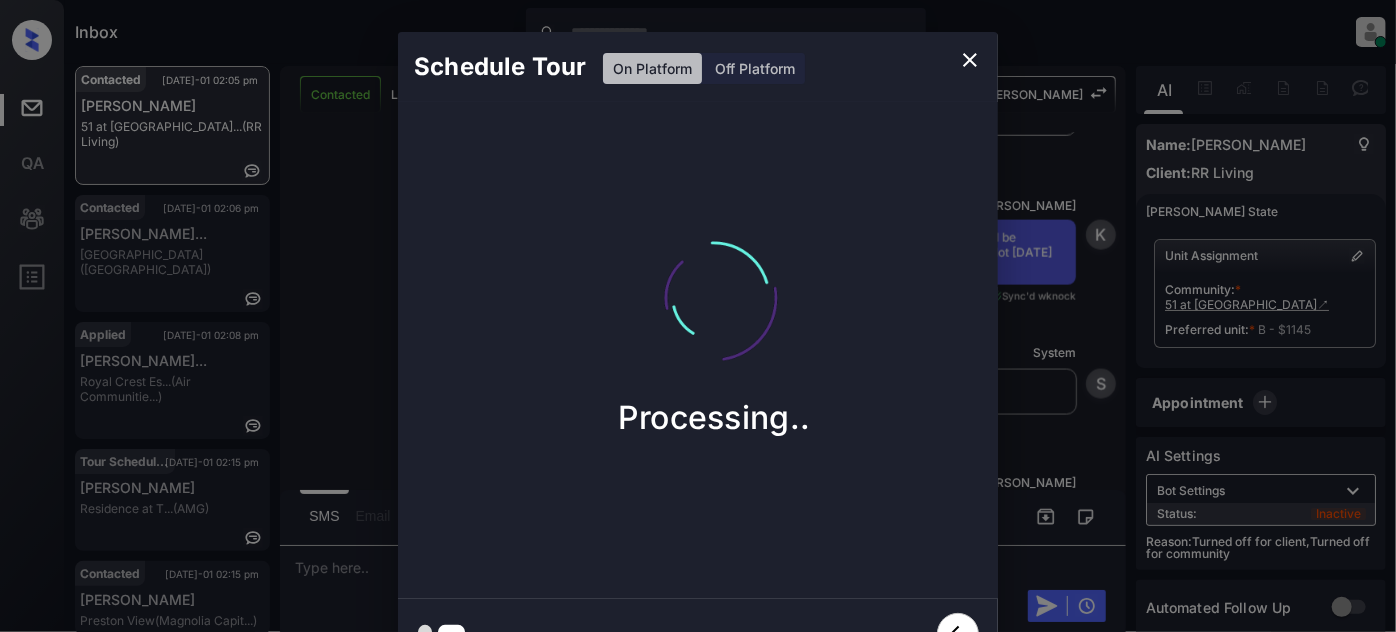 click 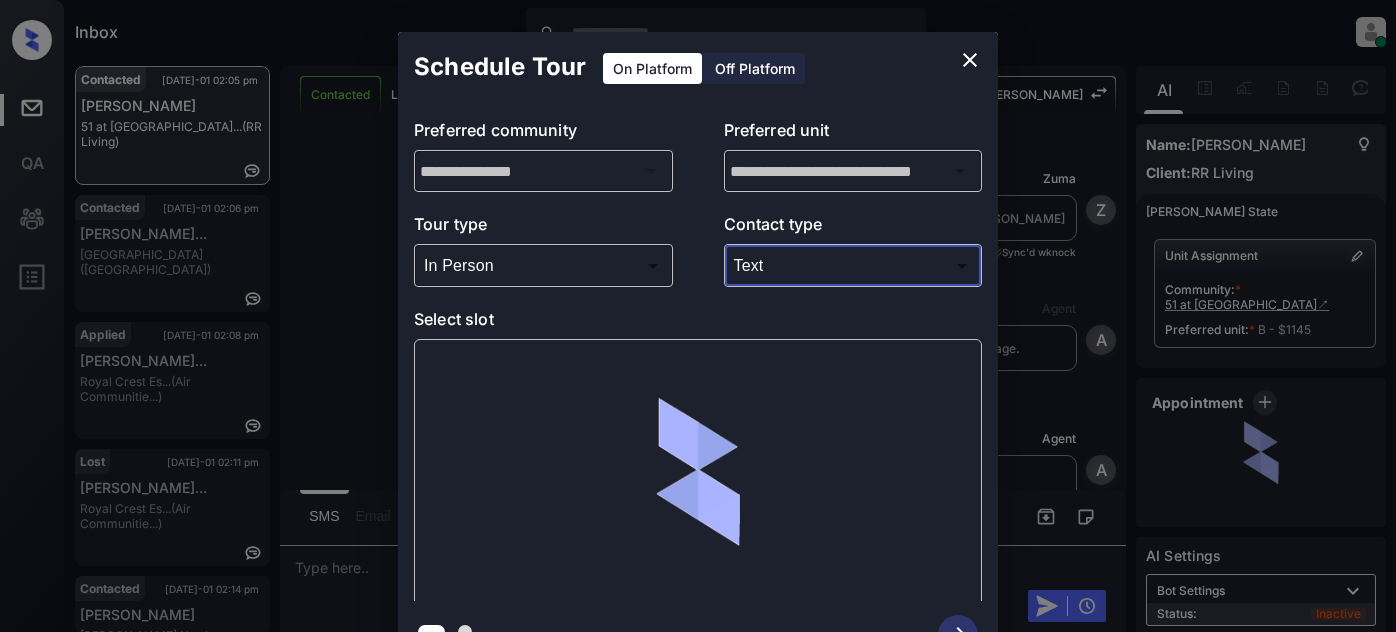 scroll, scrollTop: 0, scrollLeft: 0, axis: both 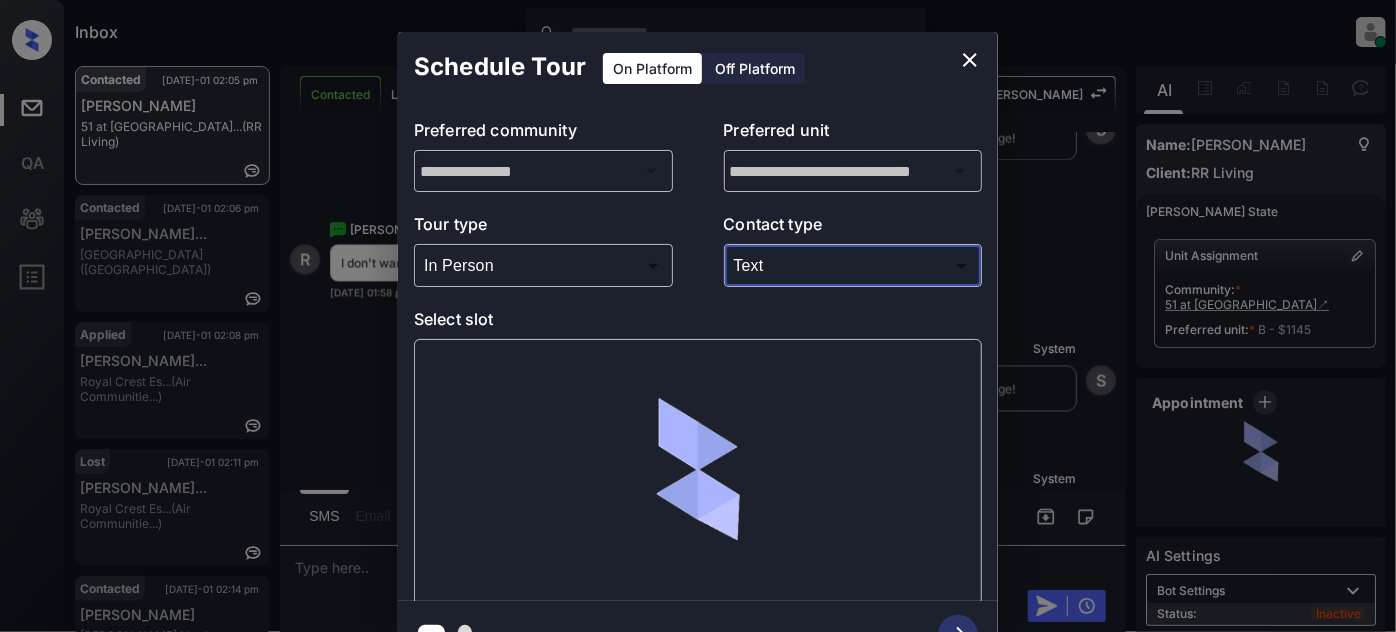 click 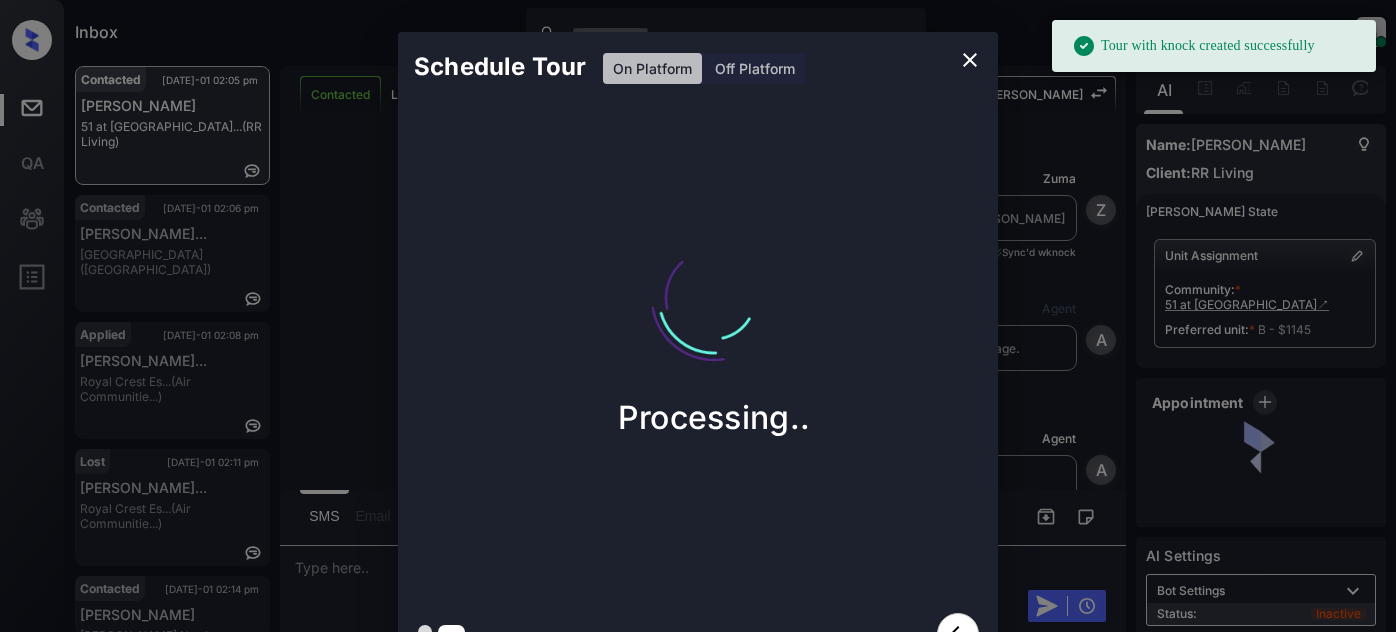 scroll, scrollTop: 0, scrollLeft: 0, axis: both 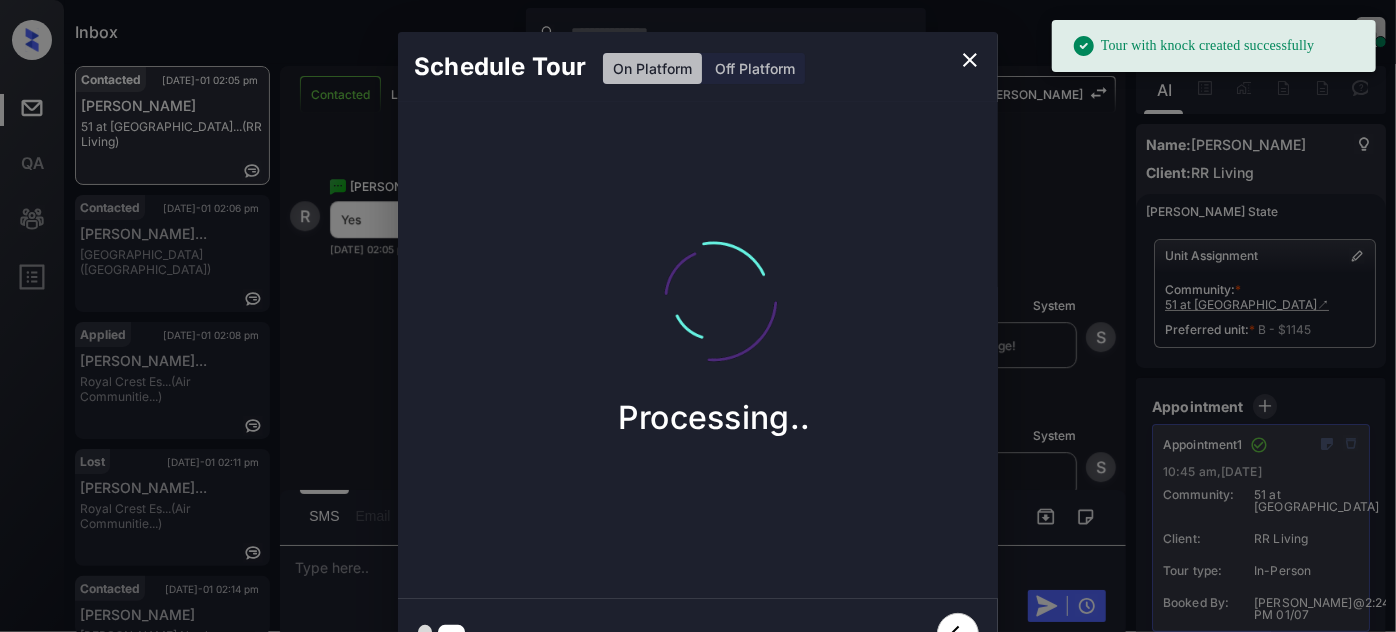 click 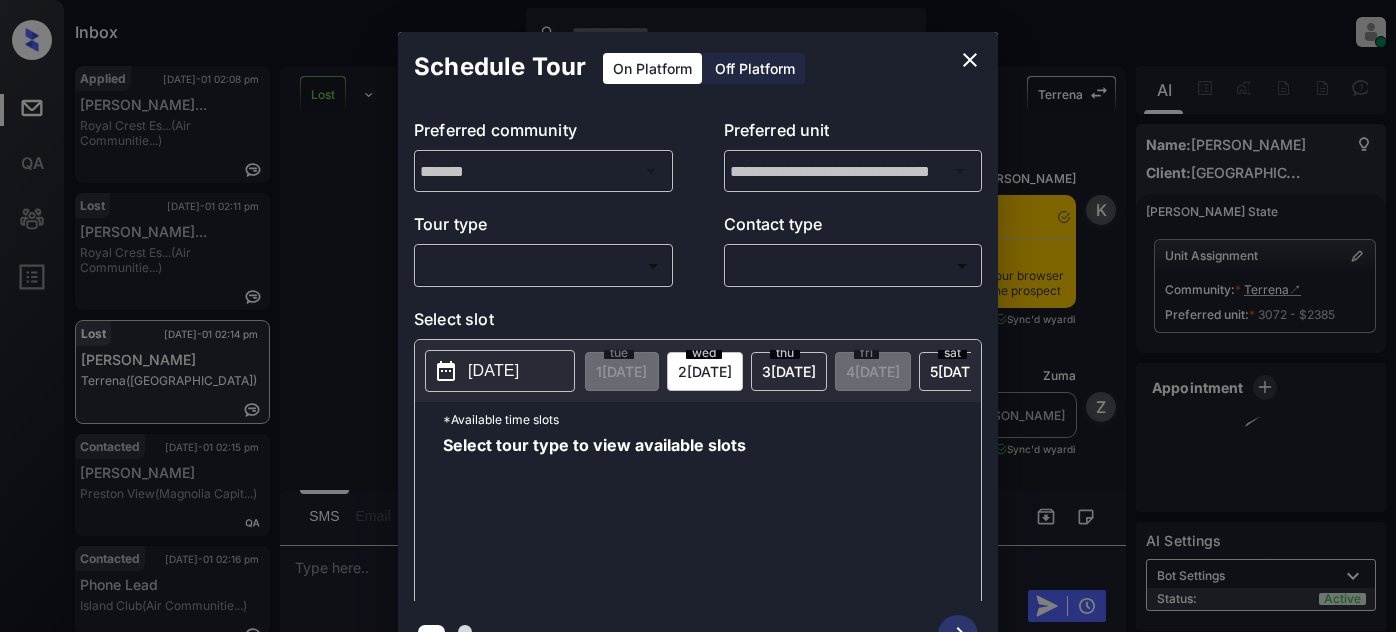 scroll, scrollTop: 0, scrollLeft: 0, axis: both 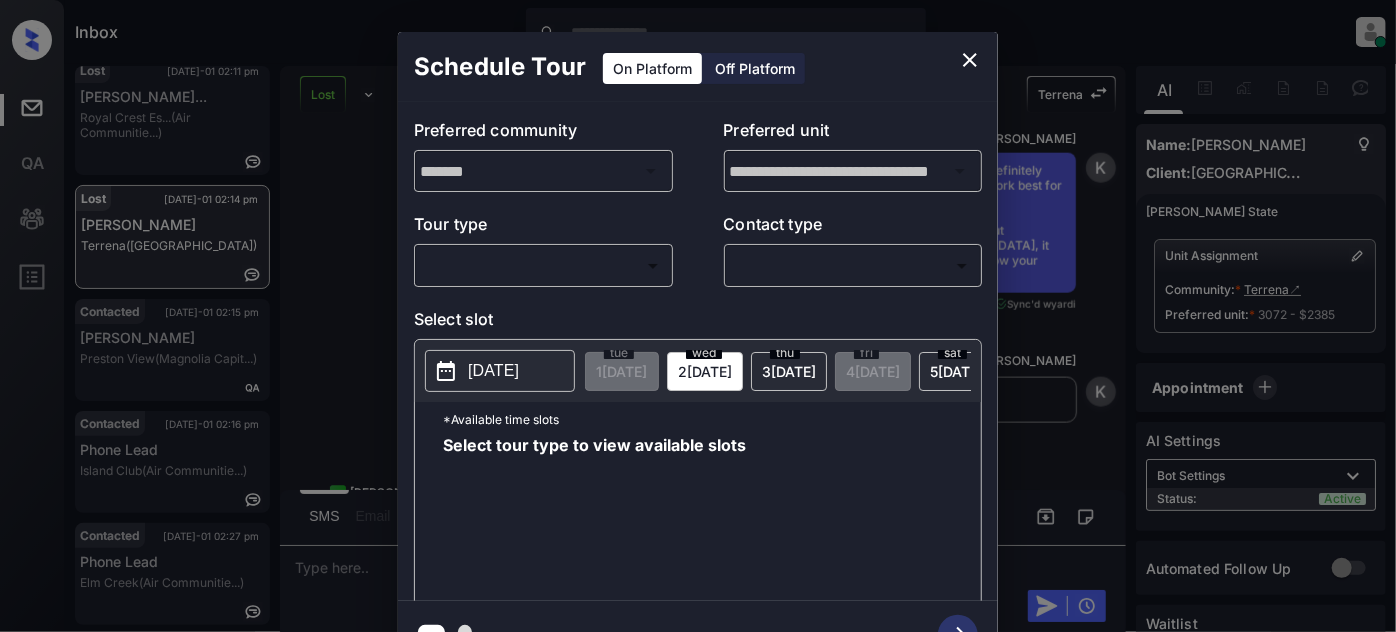 click on "Inbox Juan Carlos Manantan Online Set yourself   offline Set yourself   on break Profile Switch to  light  mode Sign out Applied Jul-01 02:08 pm   Thaissa Victor... Royal Crest Es...  (Air Communitie...) Lost Jul-01 02:11 pm   Matthias Latha... Royal Crest Es...  (Air Communitie...) Lost Jul-01 02:14 pm   Steven Terrena  (Fairfield) Contacted Jul-01 02:15 pm   Tonya Wade Preston View  (Magnolia Capit...) Contacted Jul-01 02:16 pm   Phone Lead Island Club  (Air Communitie...) Contacted Jul-01 02:27 pm   Phone Lead Elm Creek  (Air Communitie...) Lost Lead Sentiment: Angry Upon sliding the acknowledgement:  Lead will move to lost stage. * ​ SMS and call option will be set to opt out. AFM will be turned off for the lead. Terrena New Message Kelsey Notes Note: https://conversation.getzuma.com/6859aaa7e6b7c2e0bab0d289 - Paste this link into your browser to view Kelsey’s conversation with the prospect Jun 23, 2025 12:27 pm  Sync'd w  yardi K New Message Zuma Lead transferred to leasing agent: kelsey  Sync'd w  Z" at bounding box center (698, 316) 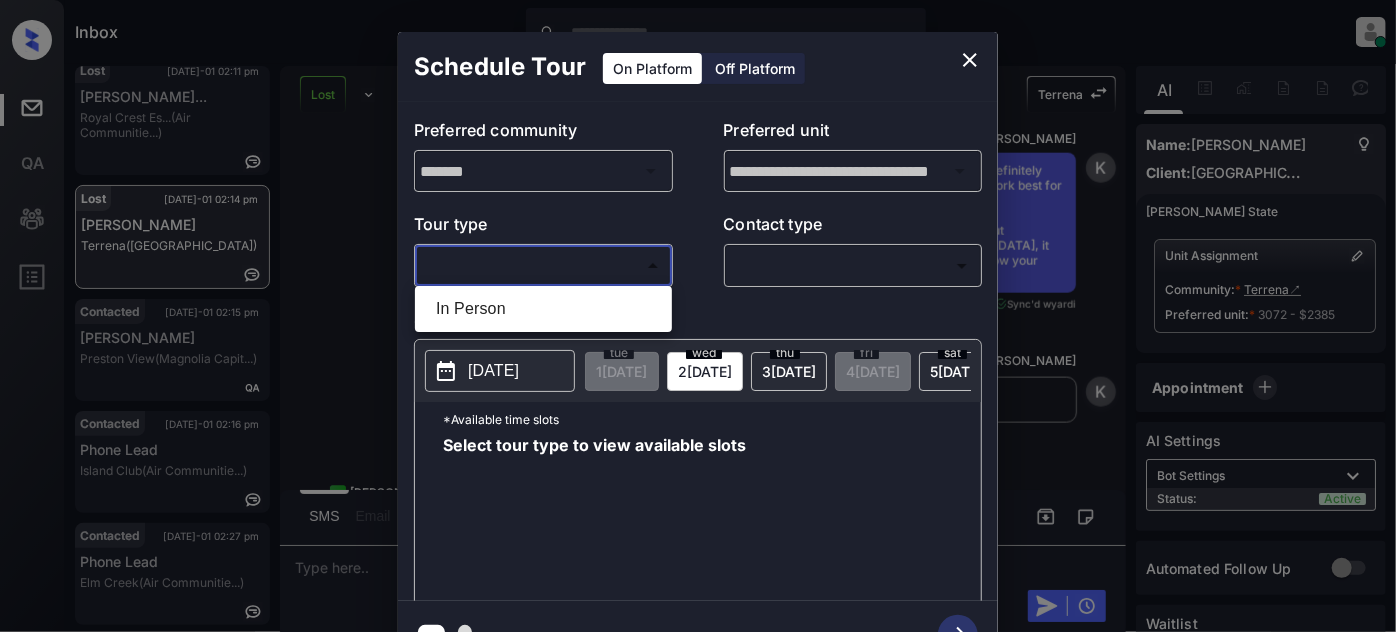 click on "In Person" at bounding box center [543, 309] 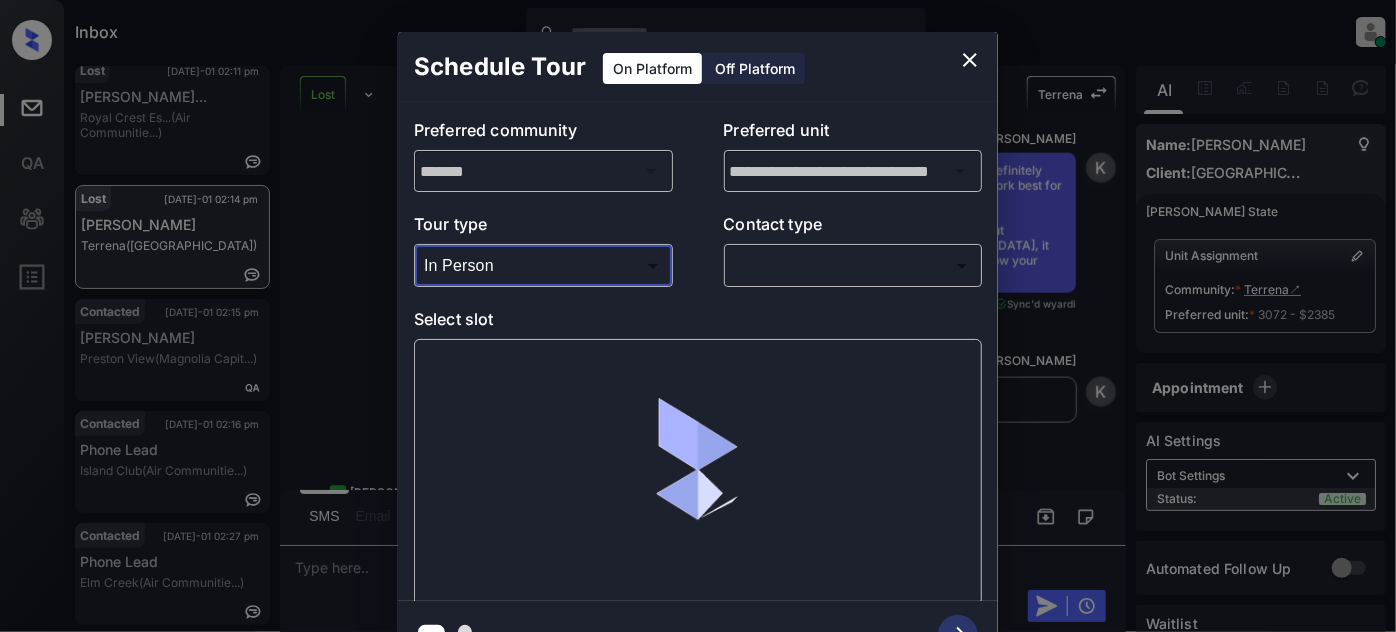 click on "Inbox Juan Carlos Manantan Online Set yourself   offline Set yourself   on break Profile Switch to  light  mode Sign out Applied Jul-01 02:08 pm   Thaissa Victor... Royal Crest Es...  (Air Communitie...) Lost Jul-01 02:11 pm   Matthias Latha... Royal Crest Es...  (Air Communitie...) Lost Jul-01 02:14 pm   Steven Terrena  (Fairfield) Contacted Jul-01 02:15 pm   Tonya Wade Preston View  (Magnolia Capit...) Contacted Jul-01 02:16 pm   Phone Lead Island Club  (Air Communitie...) Contacted Jul-01 02:27 pm   Phone Lead Elm Creek  (Air Communitie...) Lost Lead Sentiment: Angry Upon sliding the acknowledgement:  Lead will move to lost stage. * ​ SMS and call option will be set to opt out. AFM will be turned off for the lead. Terrena New Message Kelsey Notes Note: https://conversation.getzuma.com/6859aaa7e6b7c2e0bab0d289 - Paste this link into your browser to view Kelsey’s conversation with the prospect Jun 23, 2025 12:27 pm  Sync'd w  yardi K New Message Zuma Lead transferred to leasing agent: kelsey  Sync'd w  Z" at bounding box center [698, 316] 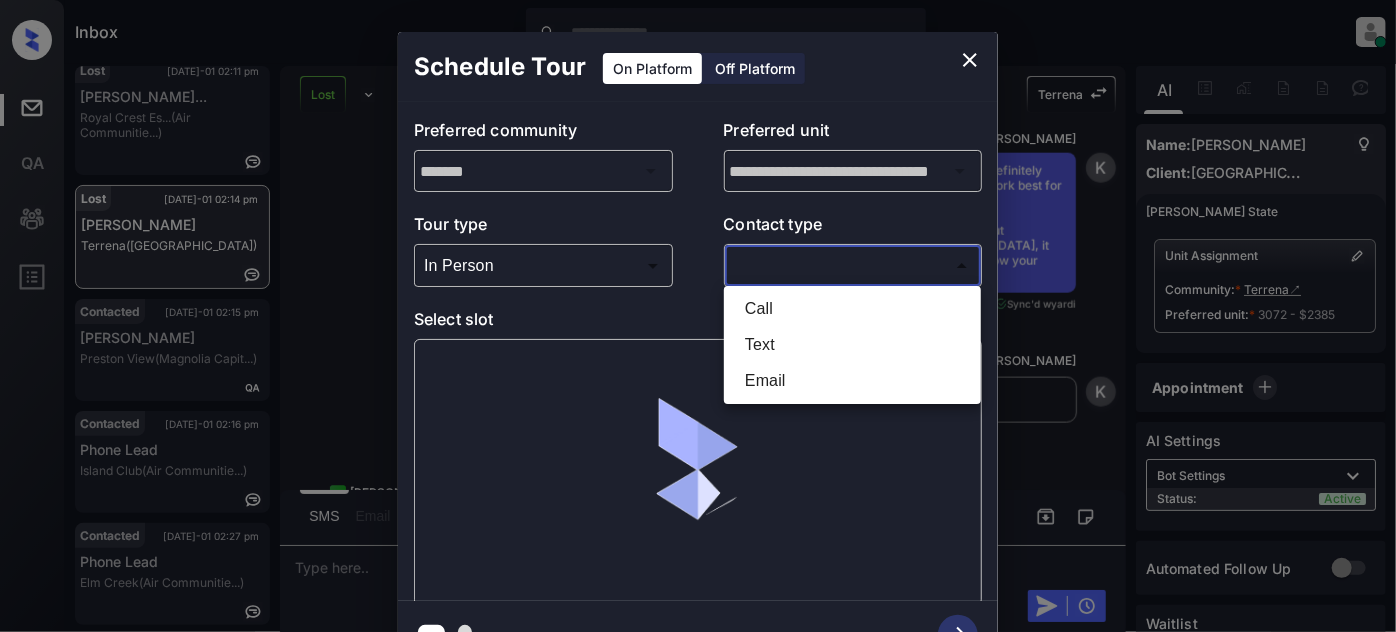 click at bounding box center [698, 316] 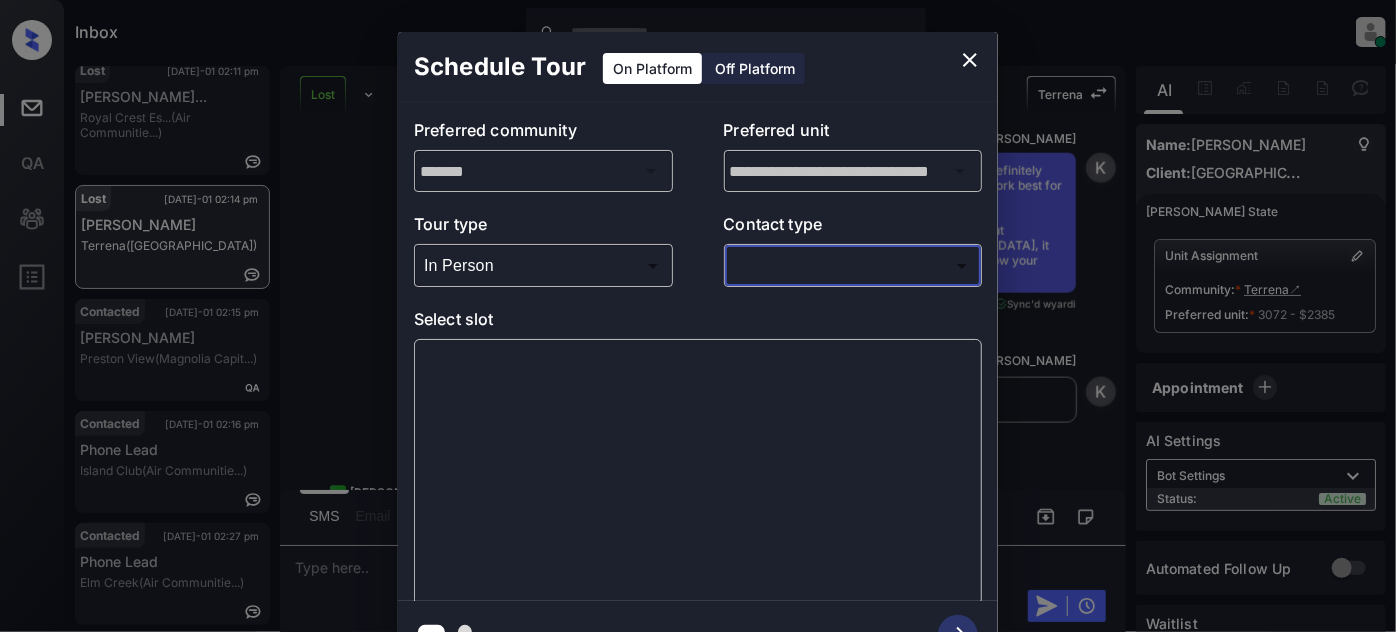 click 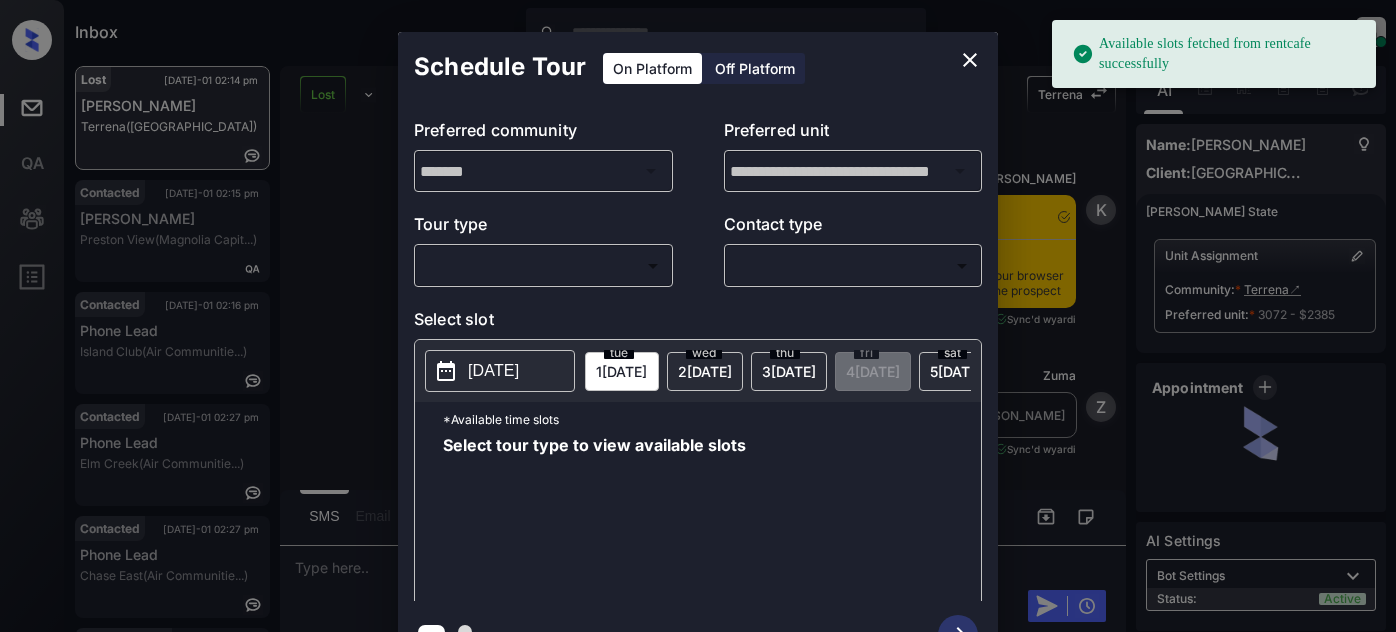 scroll, scrollTop: 0, scrollLeft: 0, axis: both 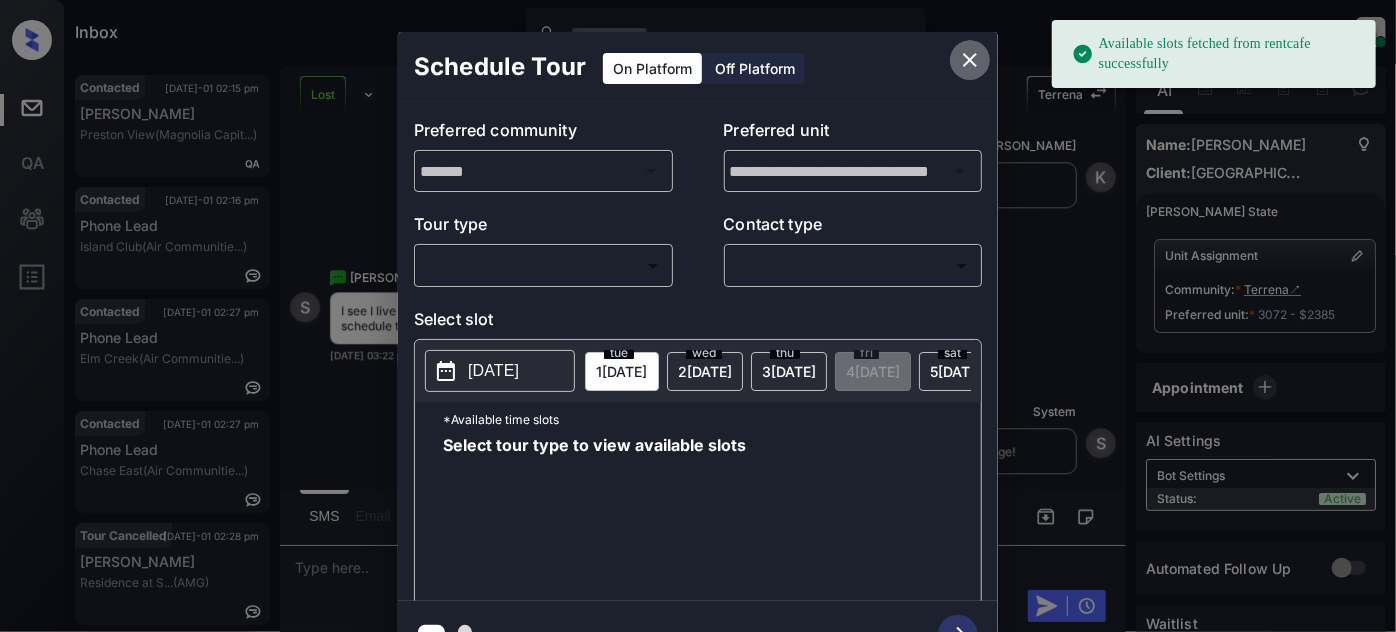 click 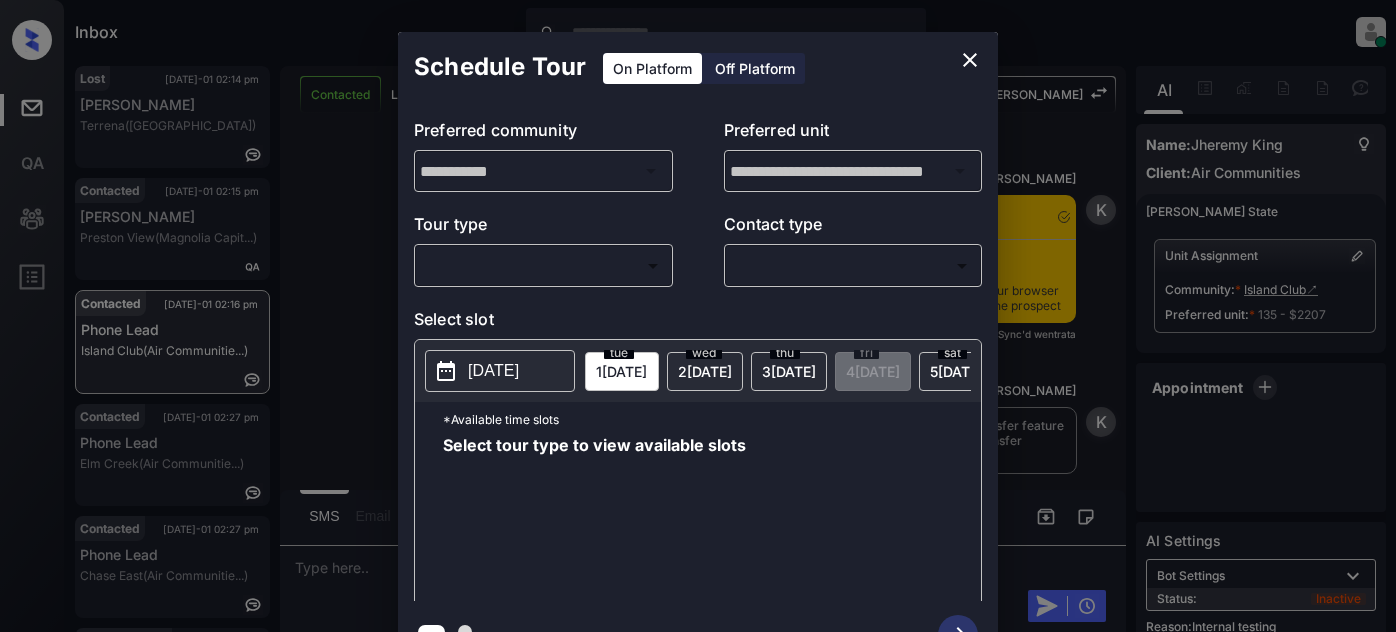 scroll, scrollTop: 0, scrollLeft: 0, axis: both 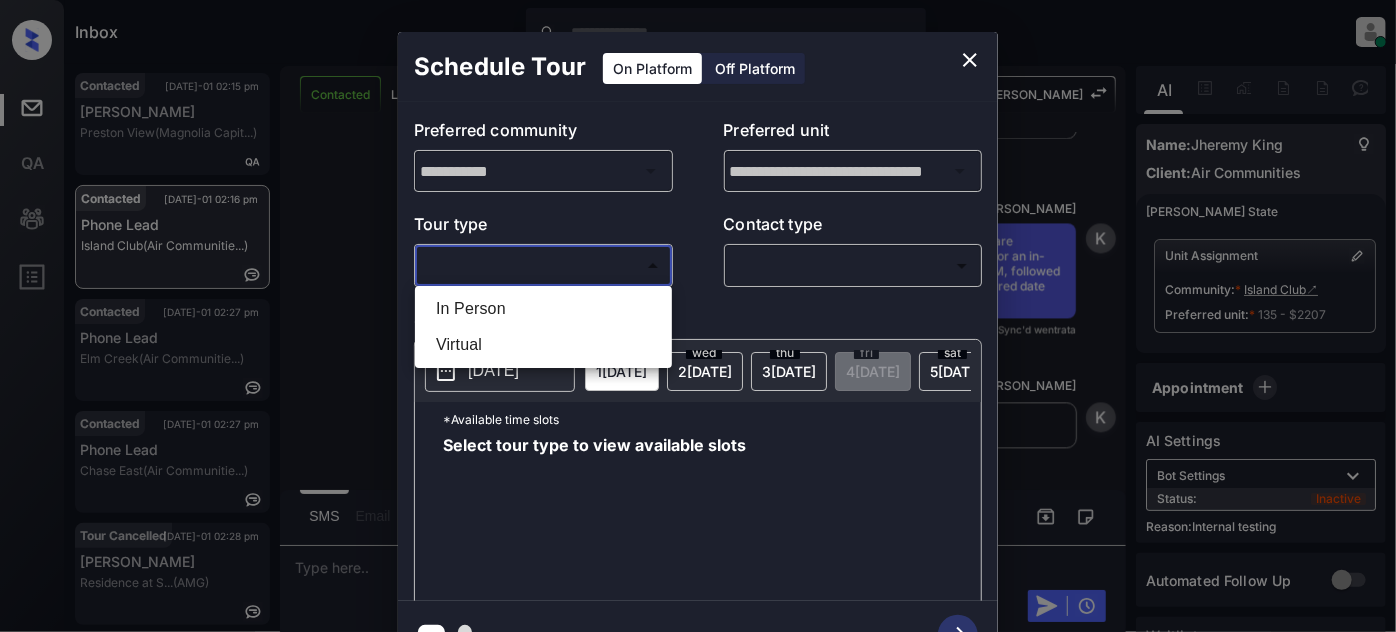 click on "Inbox Juan Carlos Manantan Online Set yourself   offline Set yourself   on break Profile Switch to  light  mode Sign out Lost Jul-01 02:14 pm   Steven Terrena  (Fairfield) Contacted Jul-01 02:15 pm   Tonya Wade Preston View  (Magnolia Capit...) Contacted Jul-01 02:16 pm   Phone Lead Island Club  (Air Communitie...) Contacted Jul-01 02:27 pm   Phone Lead Elm Creek  (Air Communitie...) Contacted Jul-01 02:27 pm   Phone Lead Chase East  (Air Communitie...) Tour Cancelled Jul-01 02:28 pm   Bobbie Ortegon Residence at S...  (AMG) Contacted Lost Lead Sentiment: Angry Upon sliding the acknowledgement:  Lead will move to lost stage. * ​ SMS and call option will be set to opt out. AFM will be turned off for the lead. Kelsey New Message Kelsey Notes Note: <a href="https://conversation.getzuma.com/68644f2619592525f01e8850">https://conversation.getzuma.com/68644f2619592525f01e8850</a> - Paste this link into your browser to view Kelsey’s conversation with the prospect Jul 01, 2025 02:12 pm  Sync'd w  entrata K Kelsey" at bounding box center (698, 316) 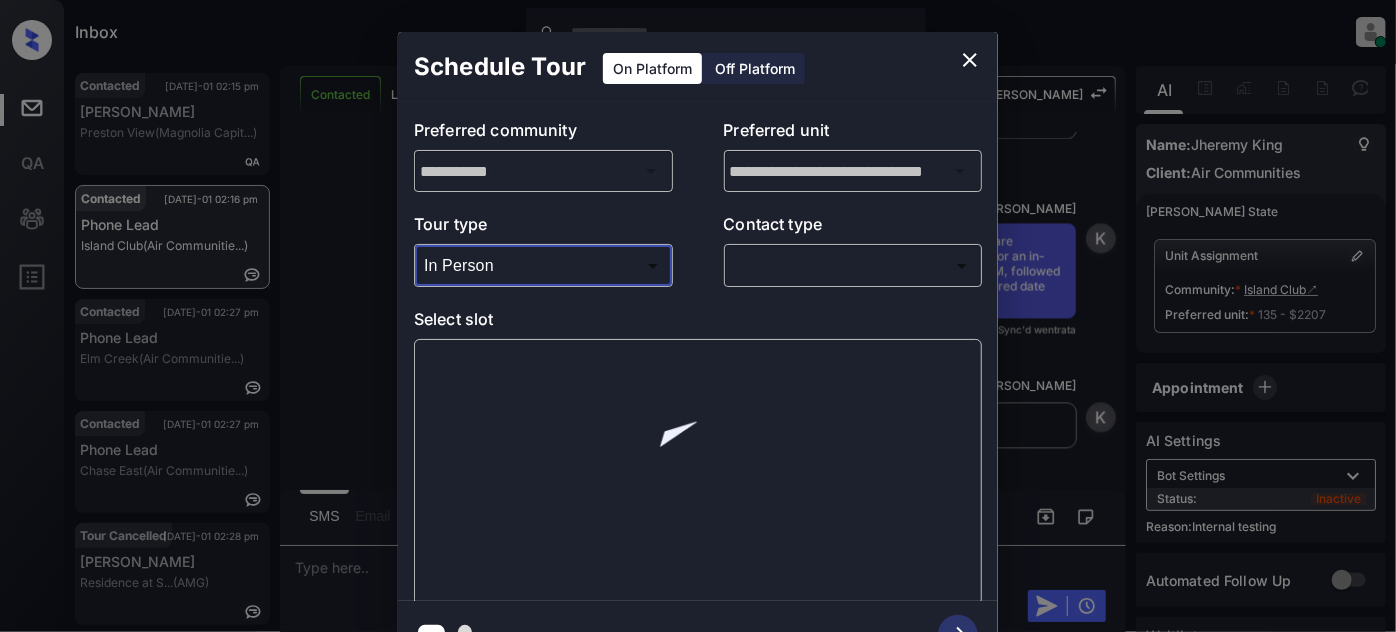 click on "​ ​" at bounding box center (853, 265) 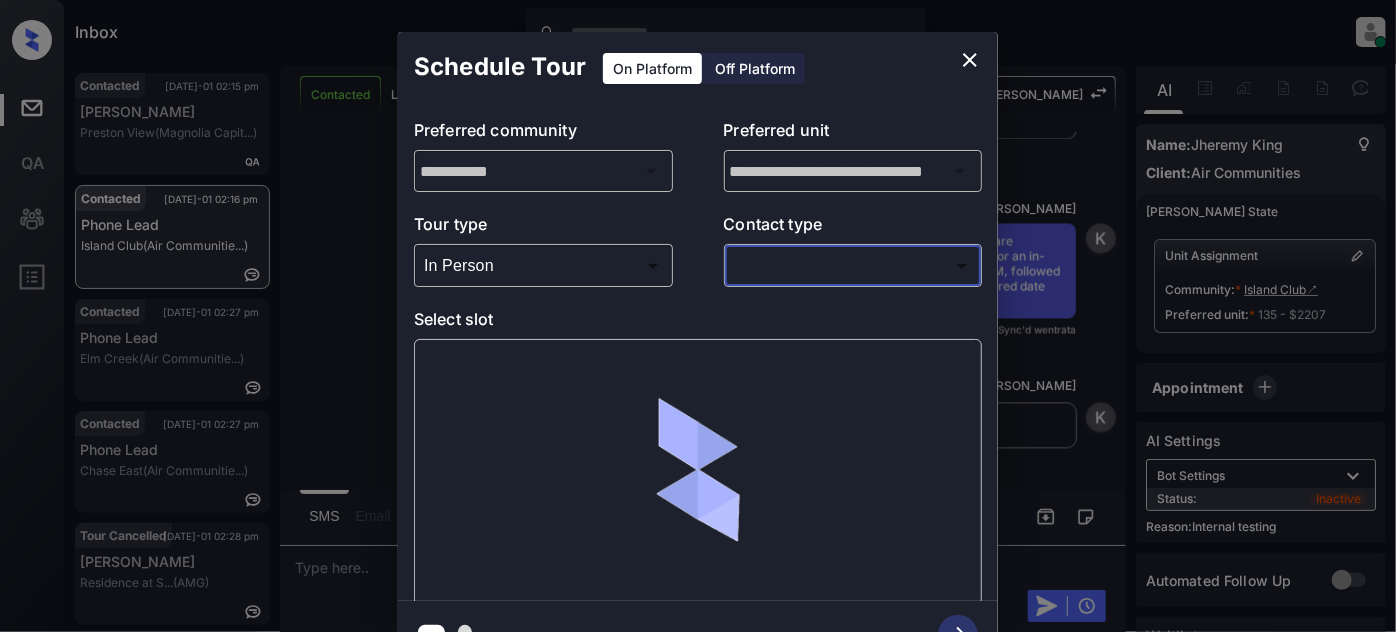 click on "Inbox Juan Carlos Manantan Online Set yourself   offline Set yourself   on break Profile Switch to  light  mode Sign out Lost Jul-01 02:14 pm   Steven Terrena  (Fairfield) Contacted Jul-01 02:15 pm   Tonya Wade Preston View  (Magnolia Capit...) Contacted Jul-01 02:16 pm   Phone Lead Island Club  (Air Communitie...) Contacted Jul-01 02:27 pm   Phone Lead Elm Creek  (Air Communitie...) Contacted Jul-01 02:27 pm   Phone Lead Chase East  (Air Communitie...) Tour Cancelled Jul-01 02:28 pm   Bobbie Ortegon Residence at S...  (AMG) Contacted Lost Lead Sentiment: Angry Upon sliding the acknowledgement:  Lead will move to lost stage. * ​ SMS and call option will be set to opt out. AFM will be turned off for the lead. Kelsey New Message Kelsey Notes Note: <a href="https://conversation.getzuma.com/68644f2619592525f01e8850">https://conversation.getzuma.com/68644f2619592525f01e8850</a> - Paste this link into your browser to view Kelsey’s conversation with the prospect Jul 01, 2025 02:12 pm  Sync'd w  entrata K Kelsey" at bounding box center [698, 316] 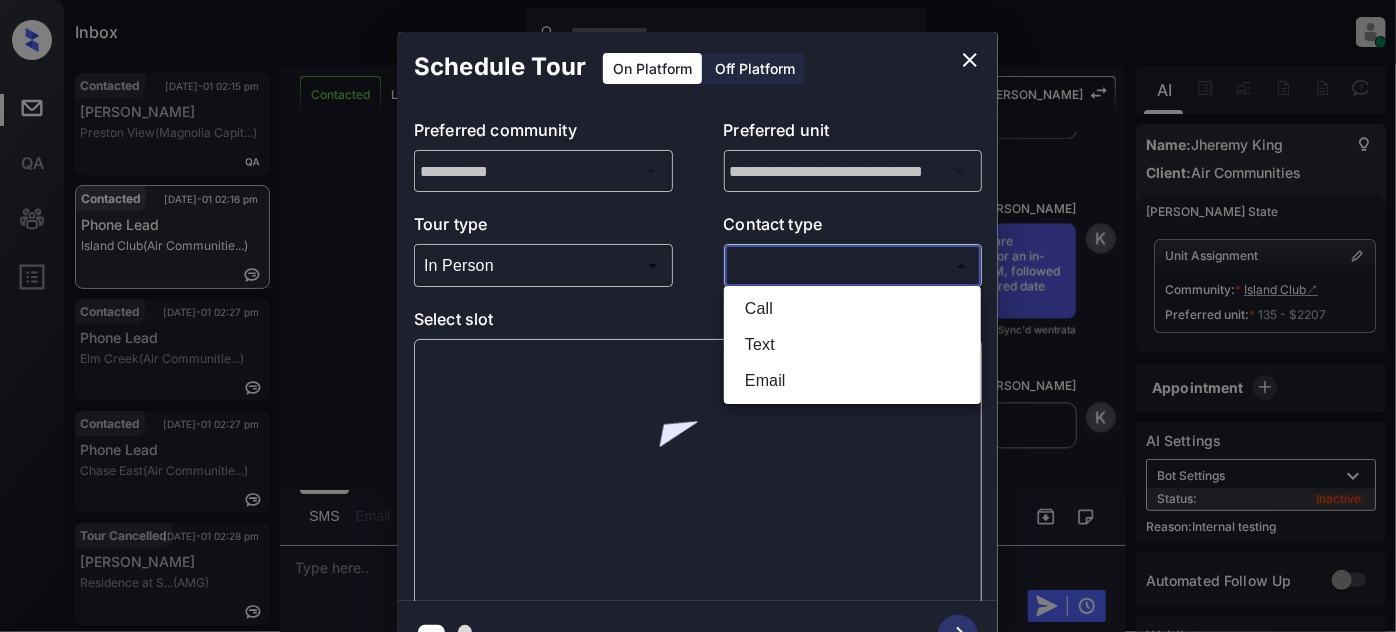 click on "Text" at bounding box center [852, 345] 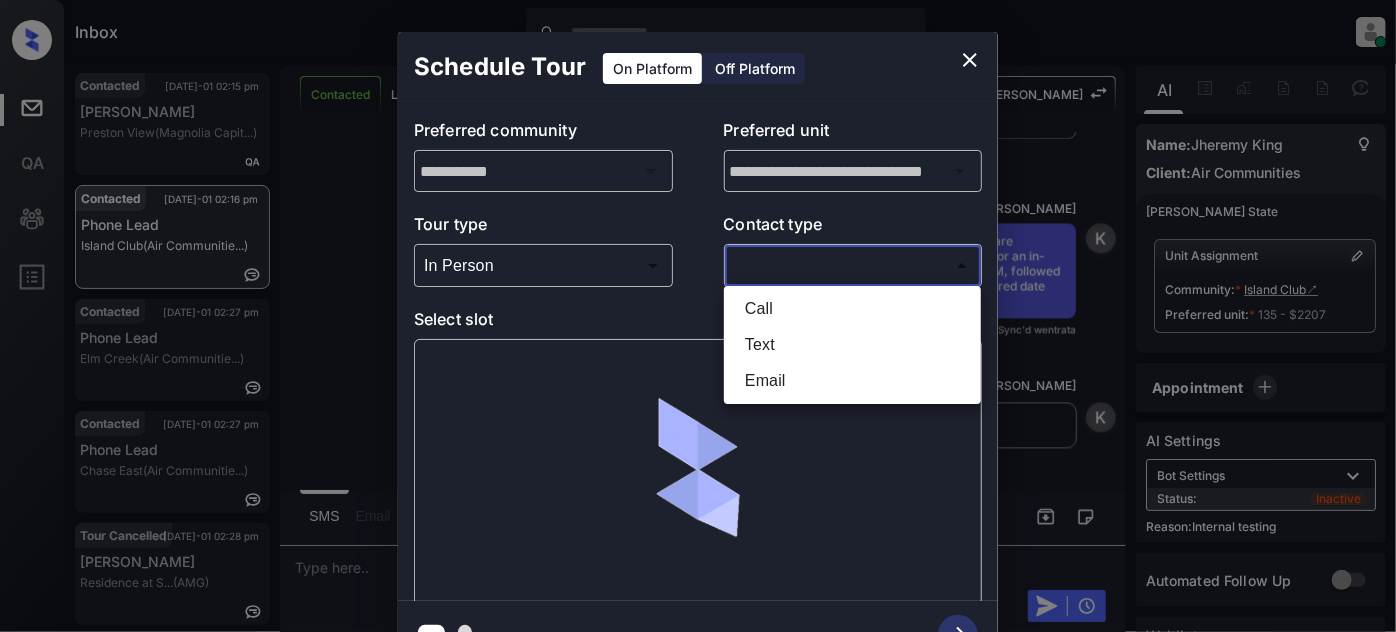 type on "****" 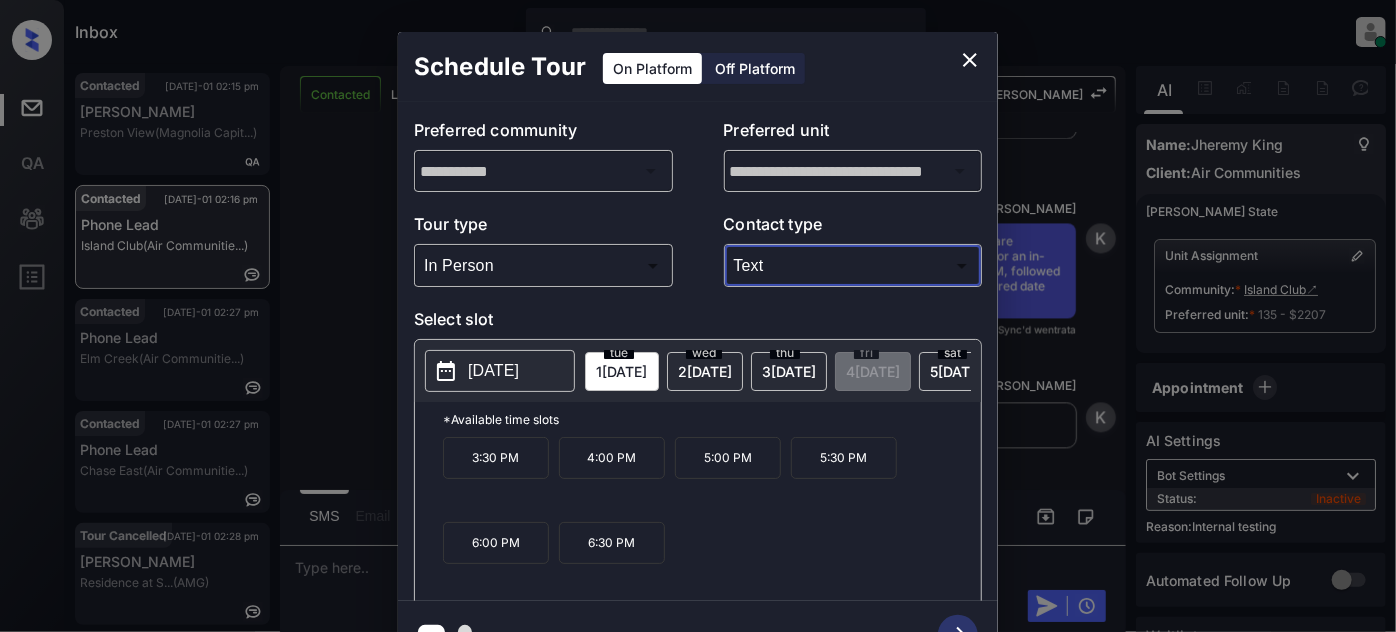 click on "3:30 PM" at bounding box center [496, 458] 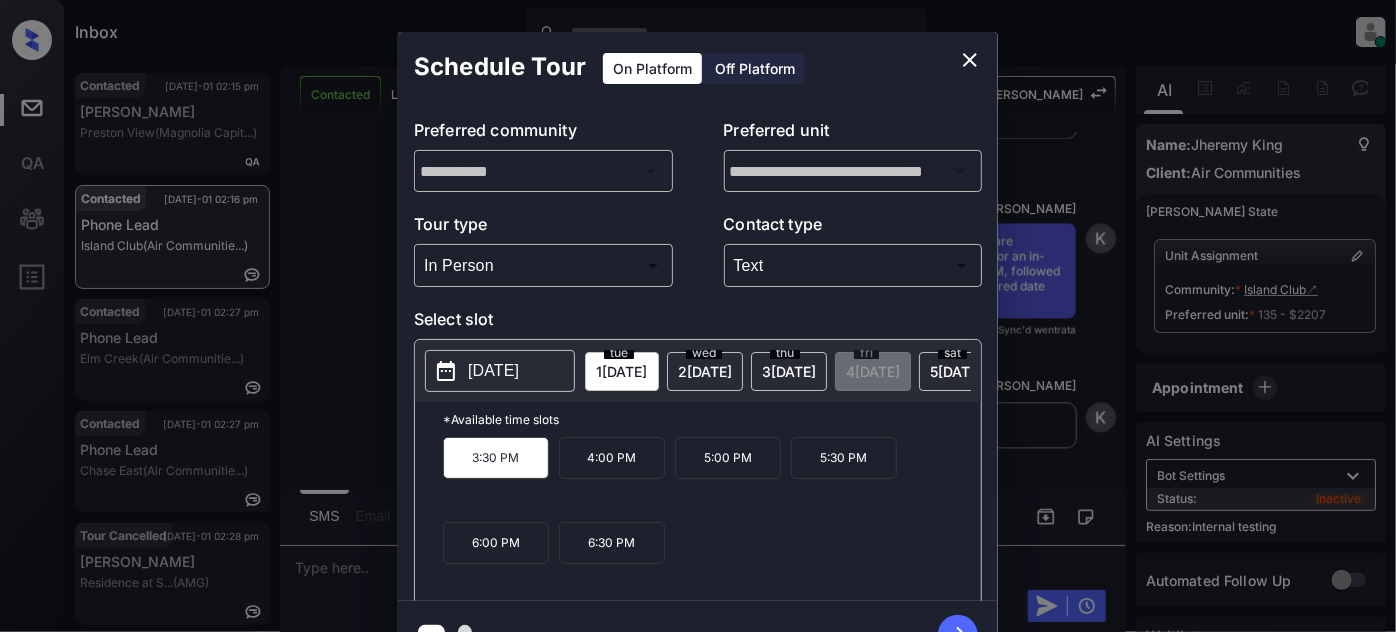 click 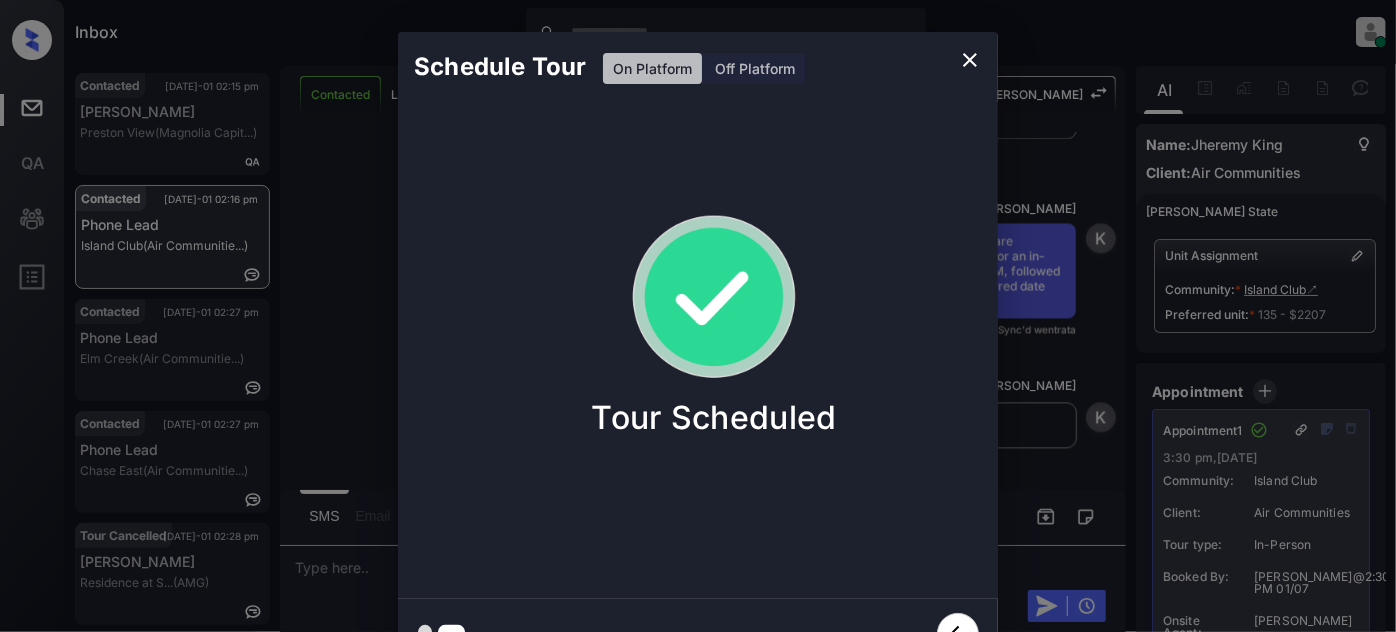 click 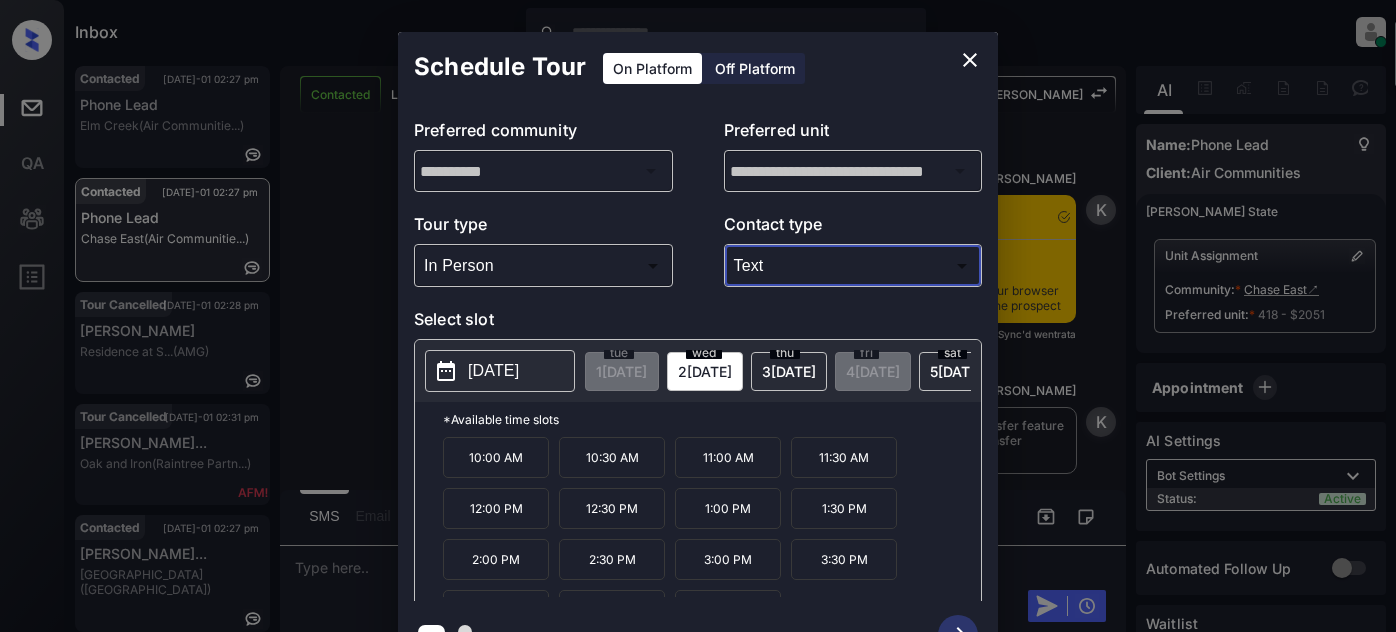 scroll, scrollTop: 0, scrollLeft: 0, axis: both 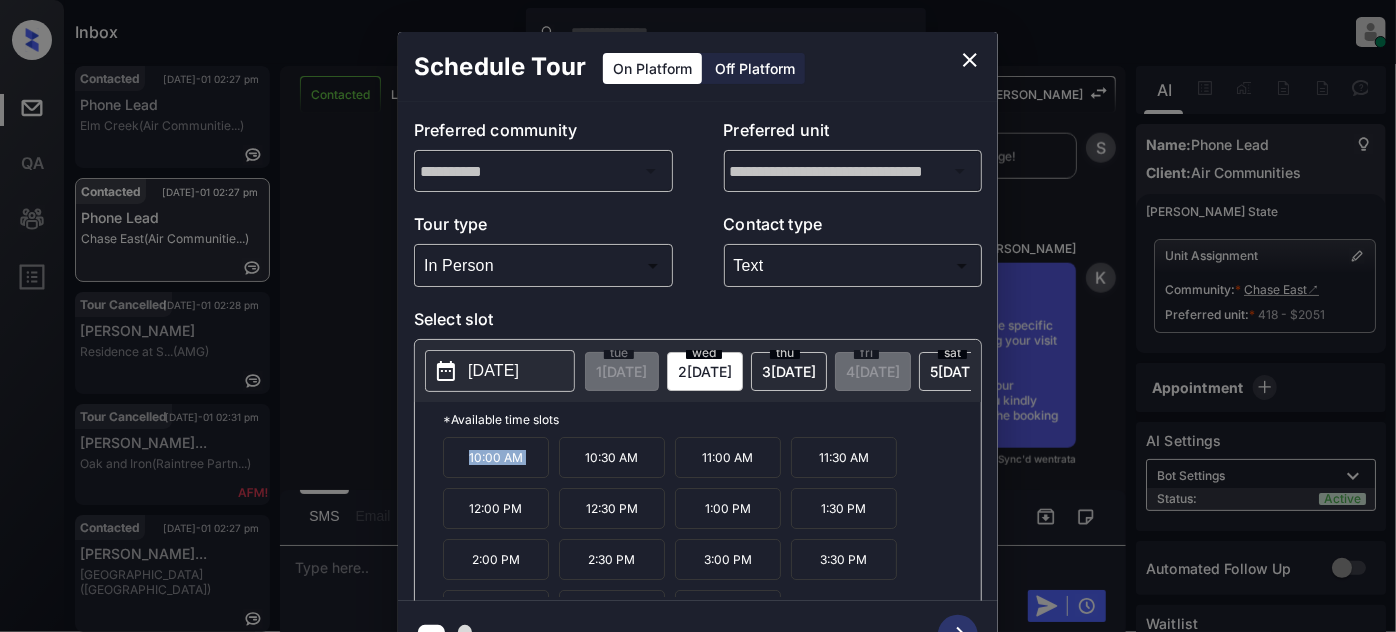 drag, startPoint x: 554, startPoint y: 456, endPoint x: 597, endPoint y: 373, distance: 93.47727 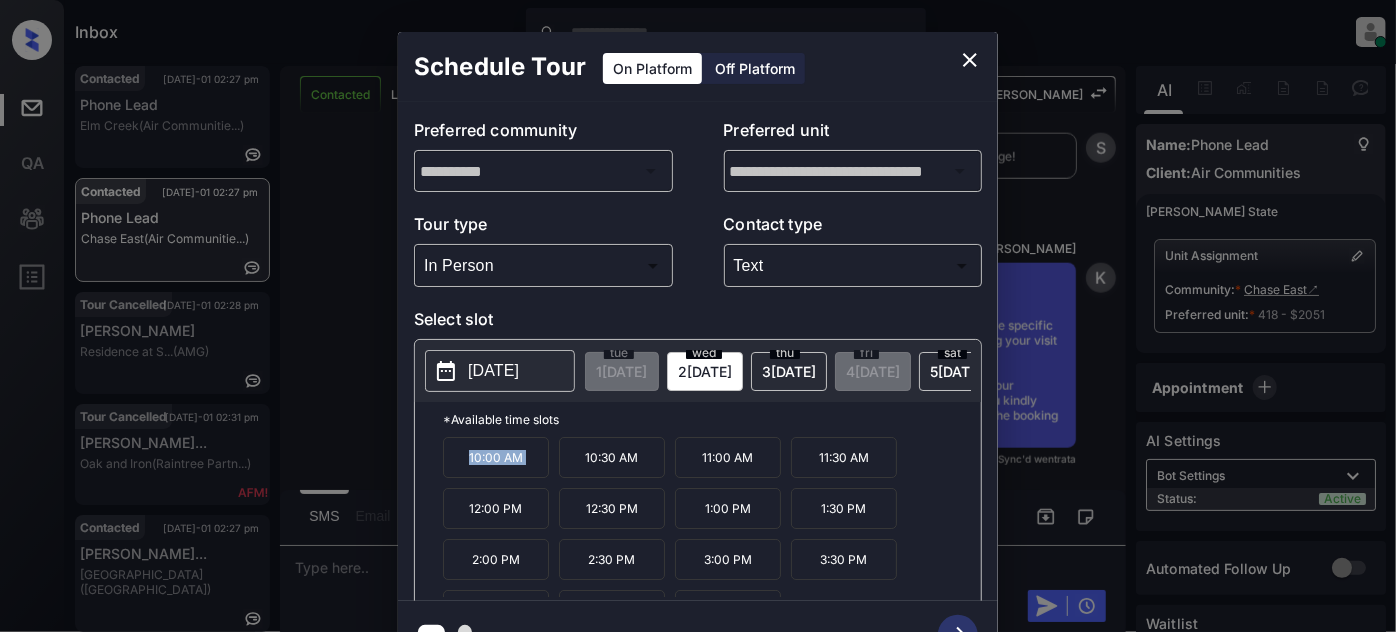 click on "10:00 AM 10:30 AM 11:00 AM 11:30 AM 12:00 PM 12:30 PM 1:00 PM 1:30 PM 2:00 PM 2:30 PM 3:00 PM 3:30 PM 4:00 PM 4:30 PM 5:00 PM" at bounding box center [712, 517] 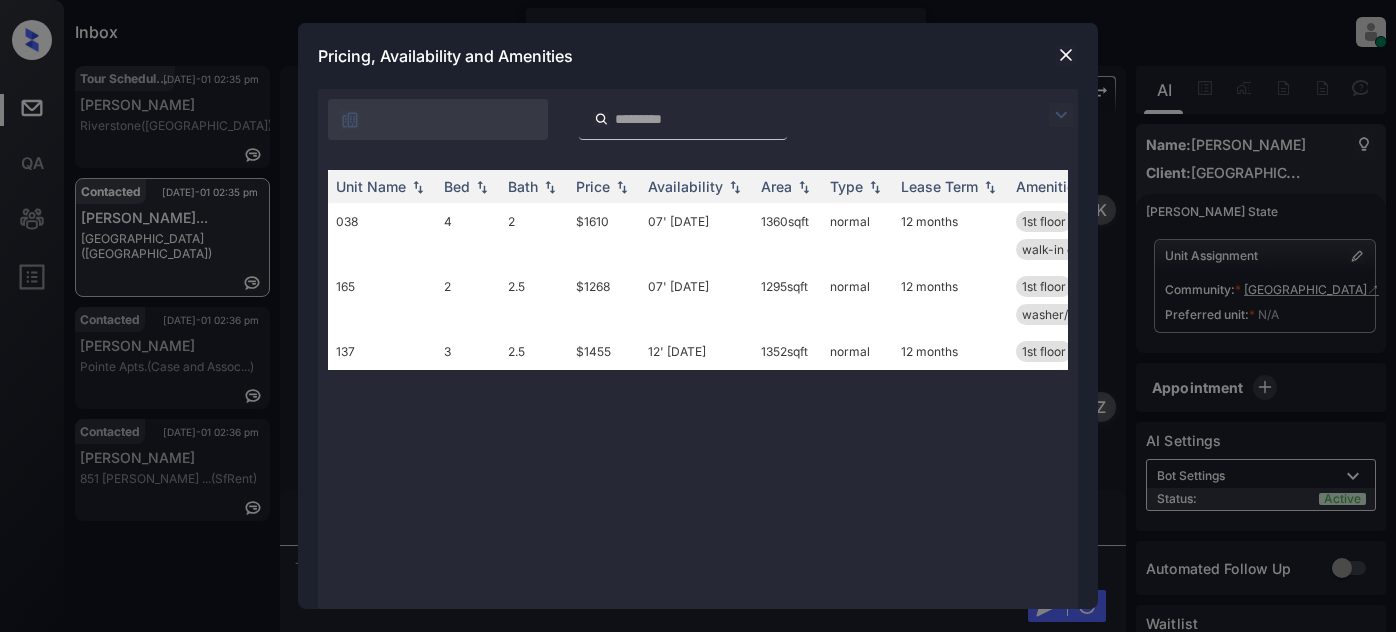 scroll, scrollTop: 0, scrollLeft: 0, axis: both 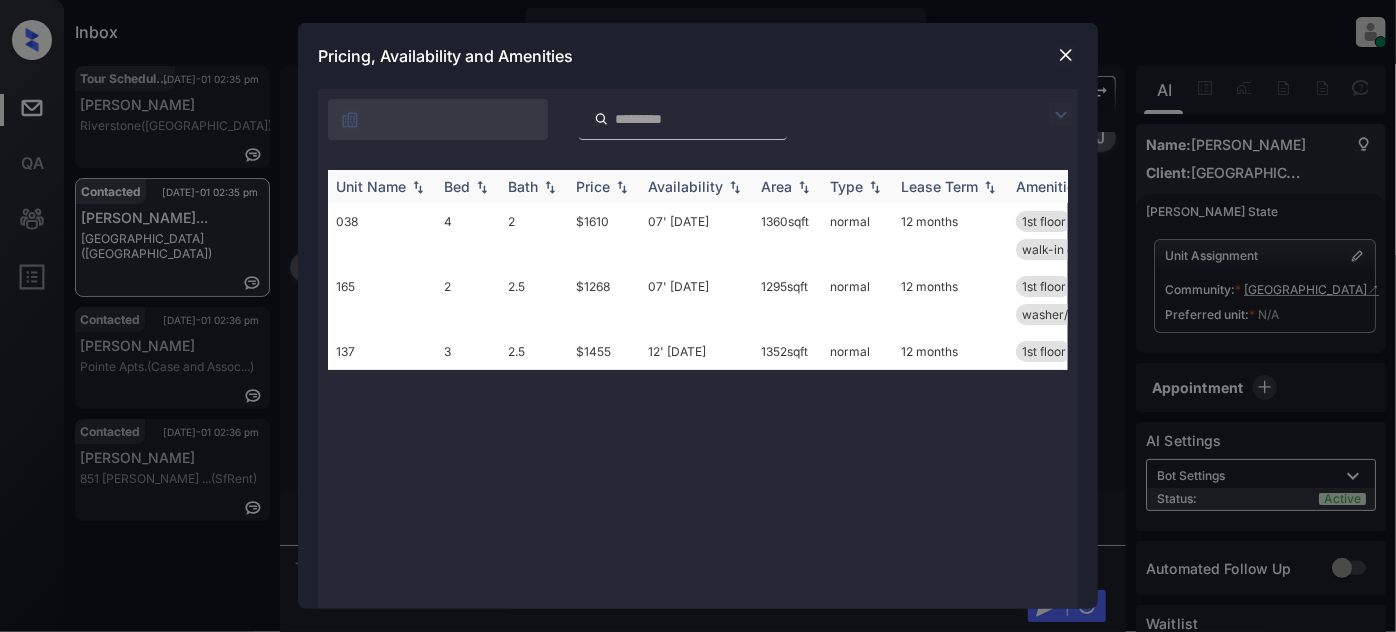 click on "Price" at bounding box center [593, 186] 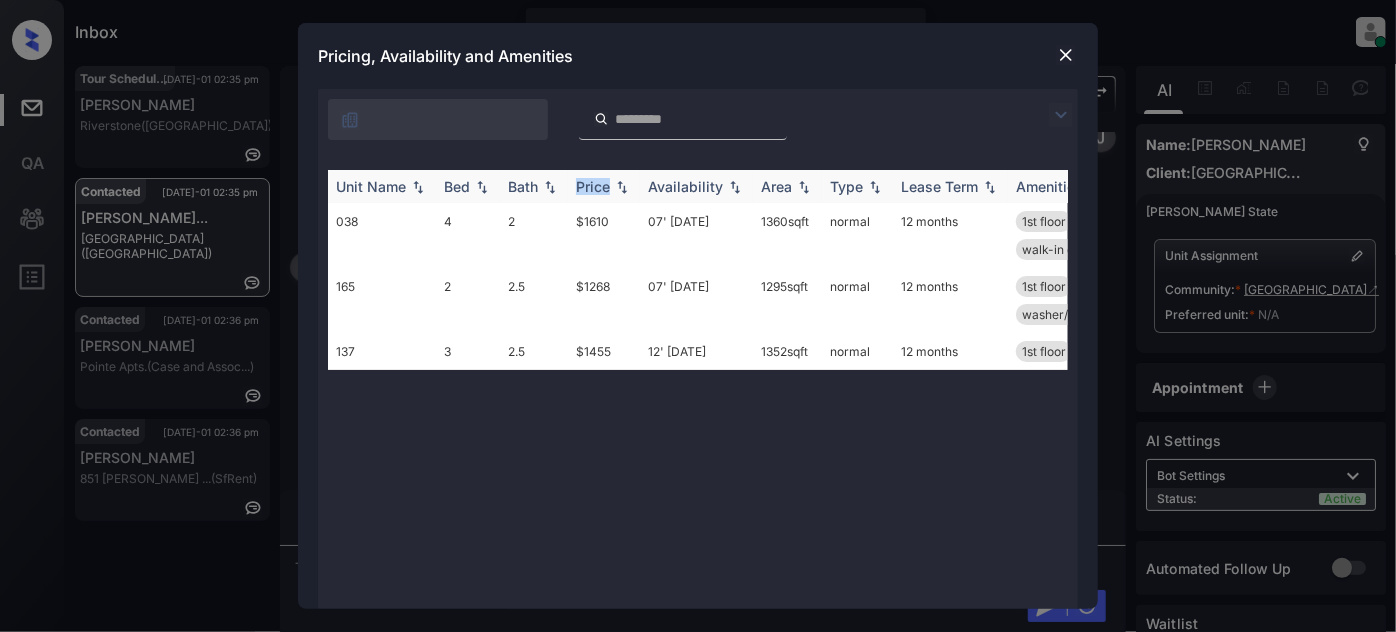 click on "Price" at bounding box center (593, 186) 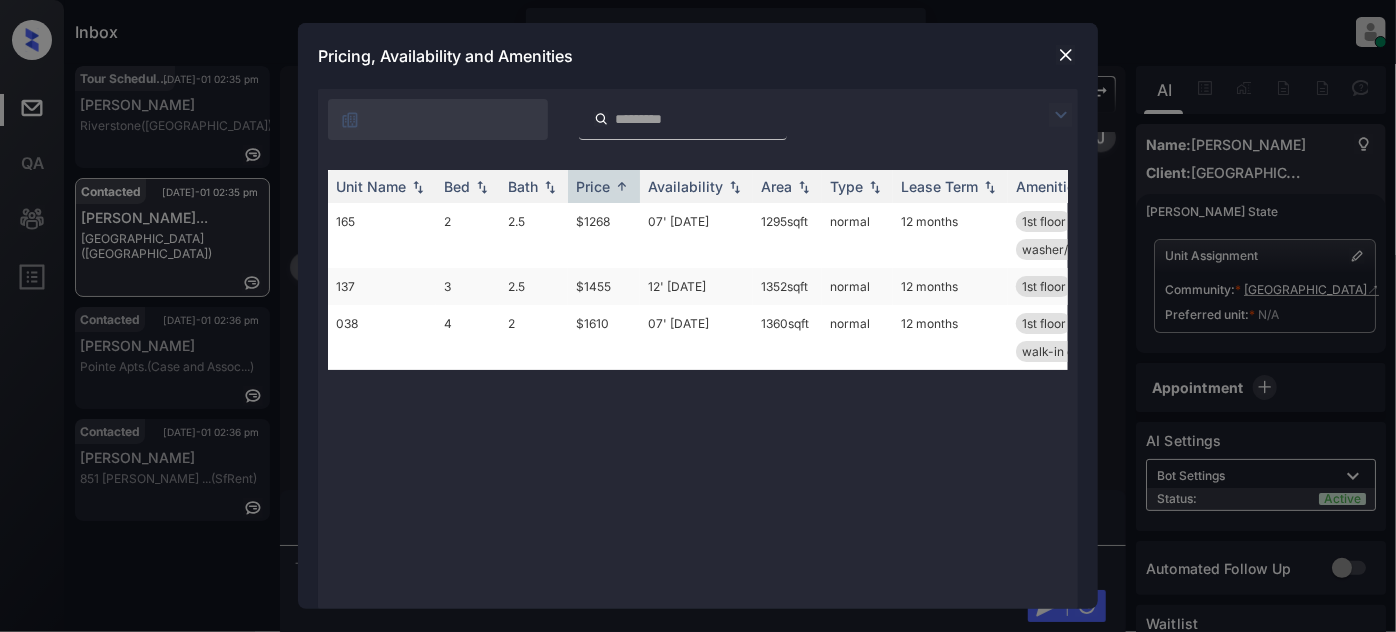 click on "$1455" at bounding box center (604, 286) 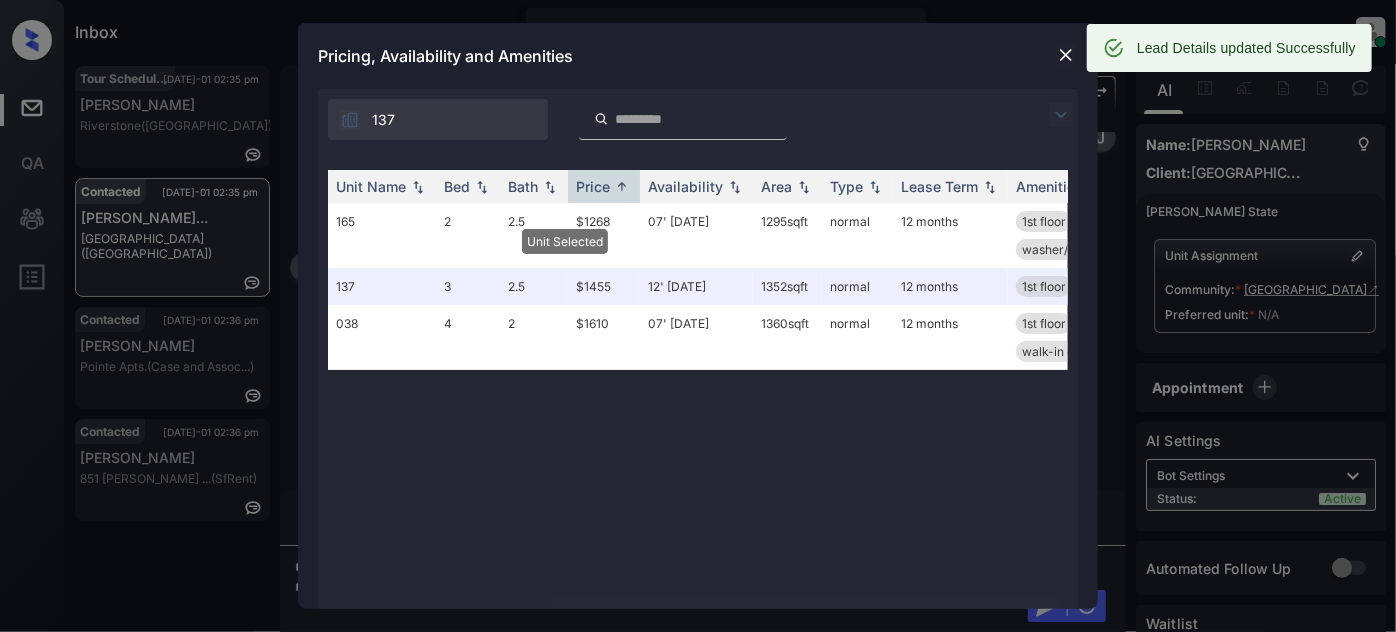 click at bounding box center [1066, 55] 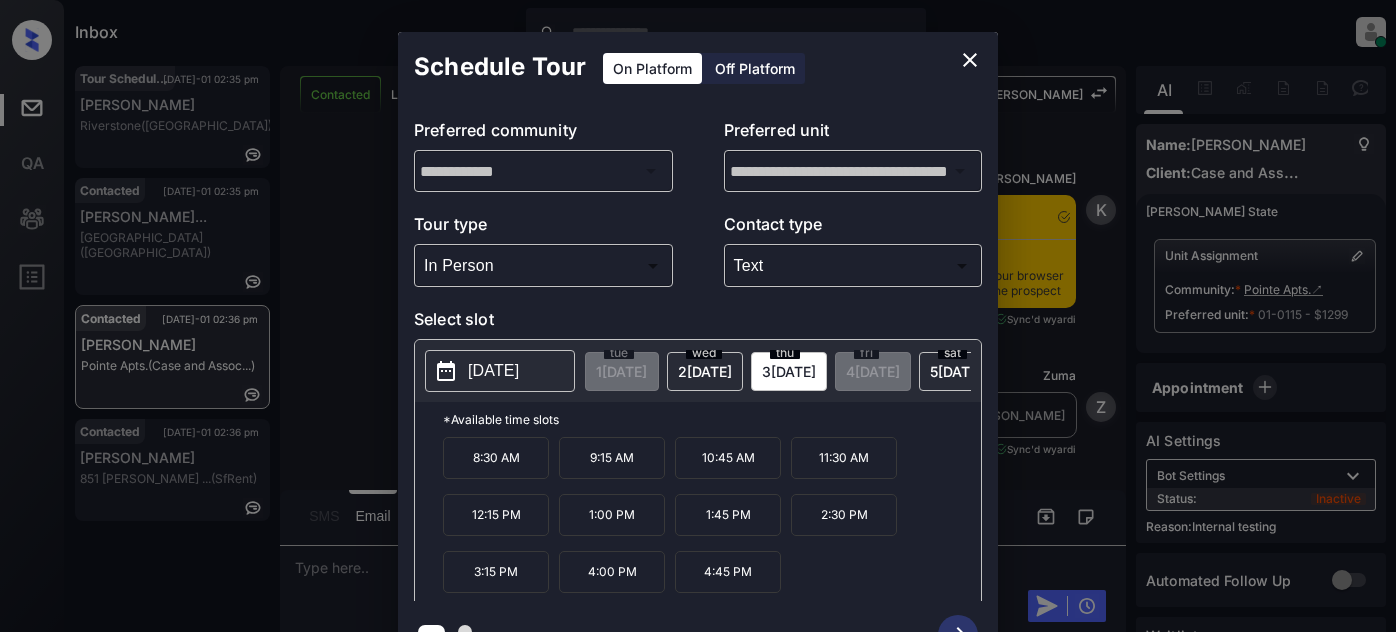 scroll, scrollTop: 0, scrollLeft: 0, axis: both 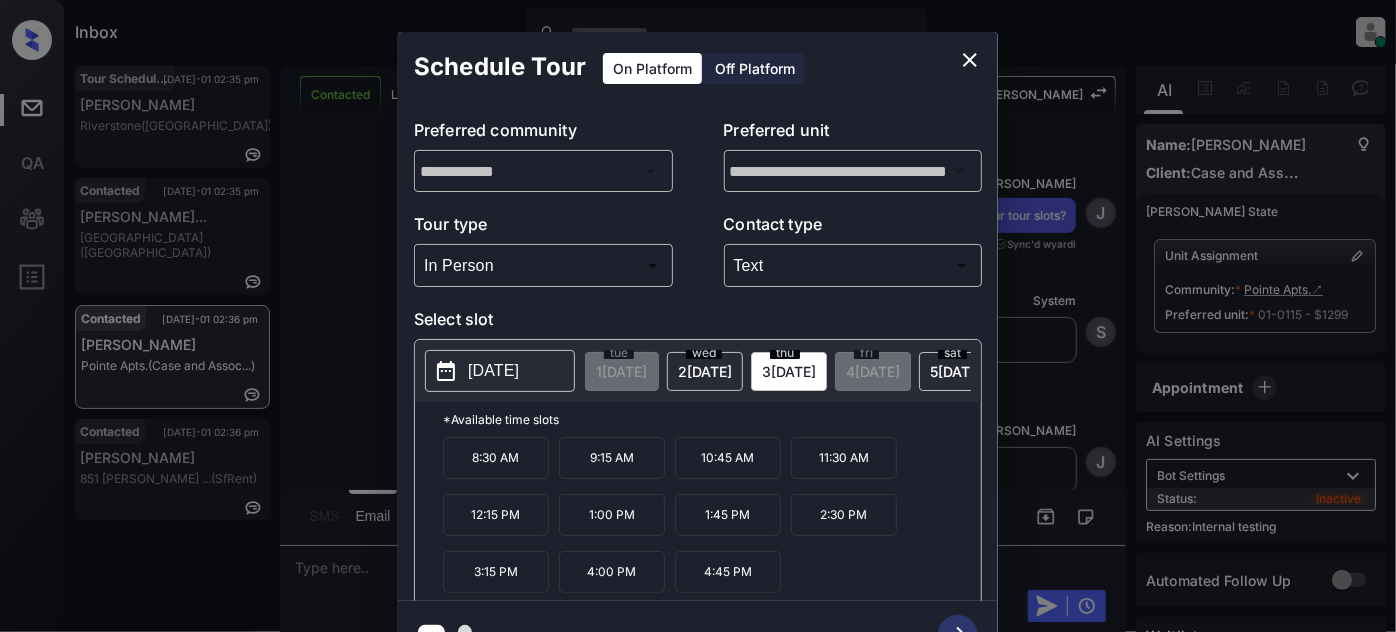 click 